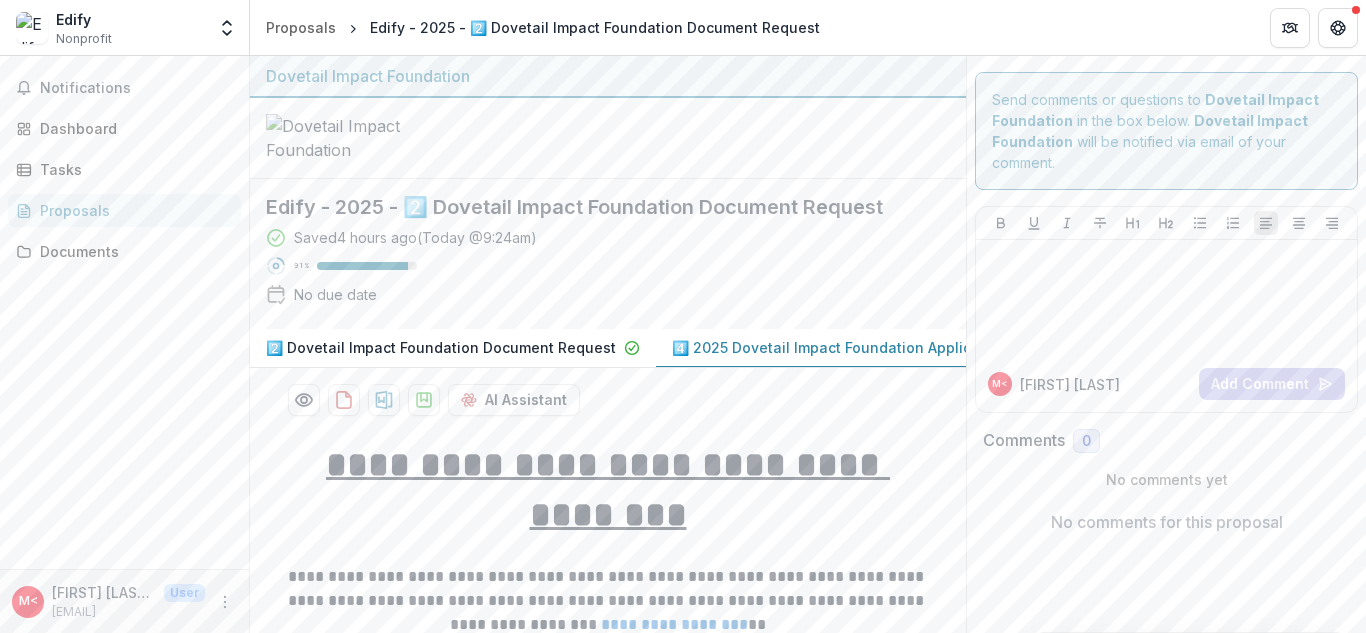 scroll, scrollTop: 0, scrollLeft: 0, axis: both 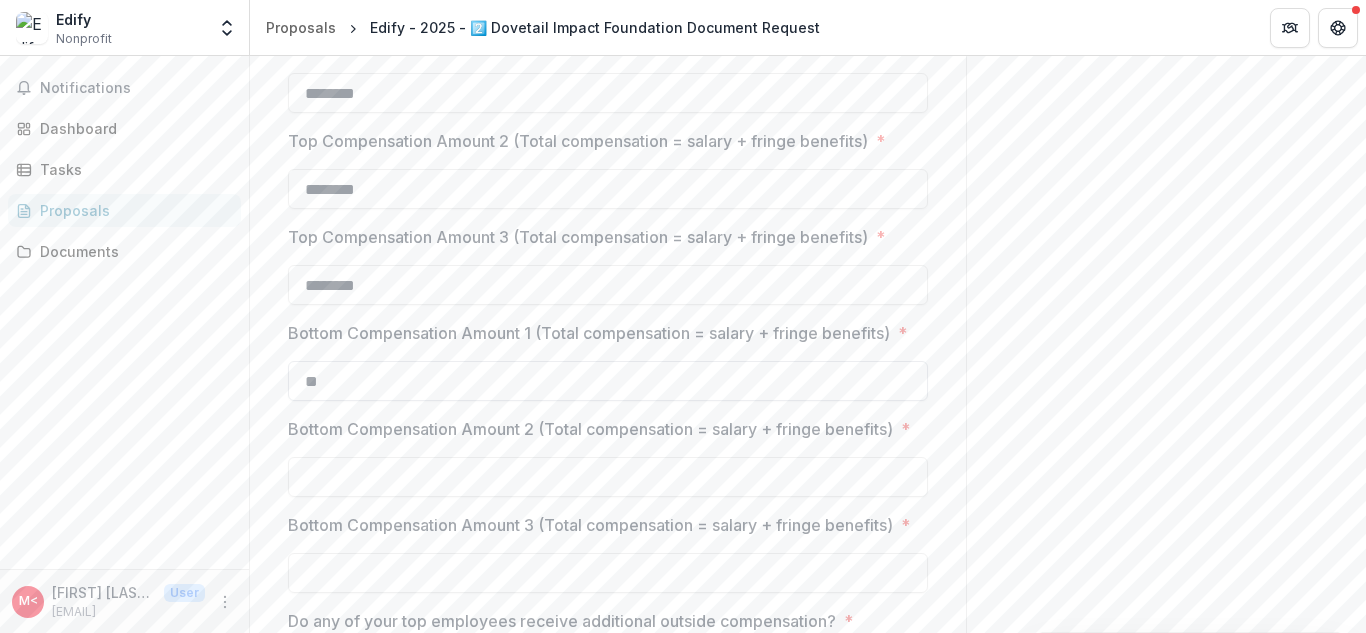click on "**" at bounding box center (608, 381) 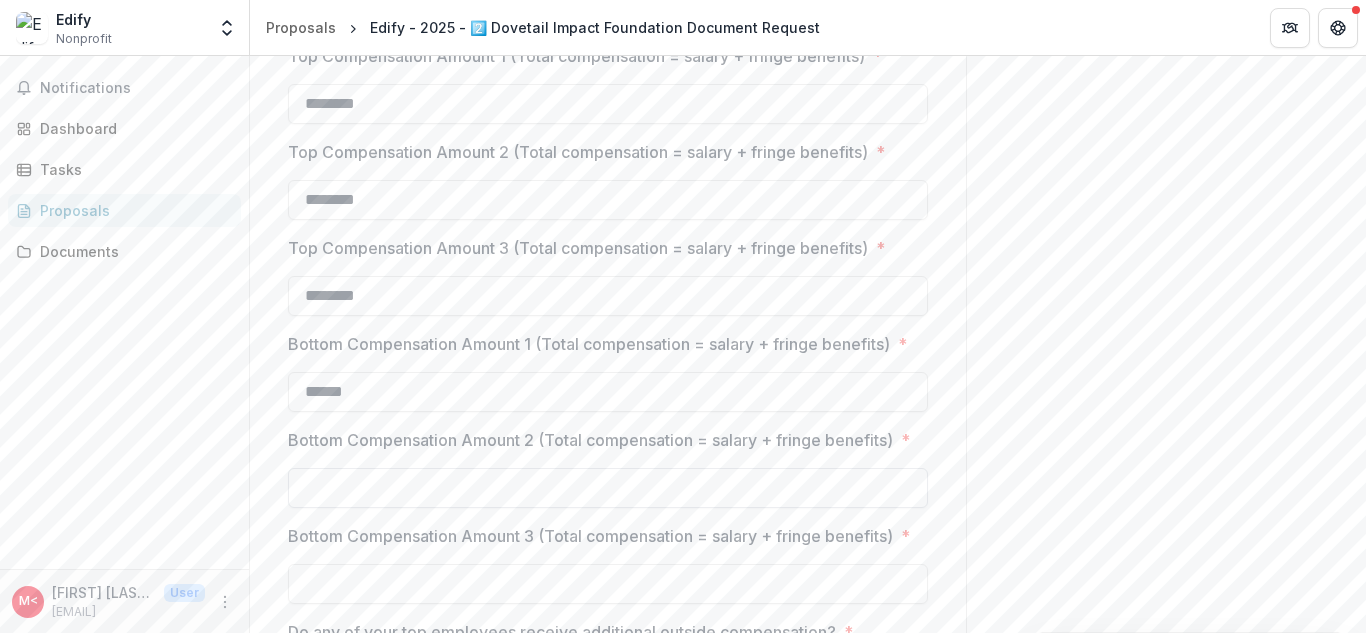 type on "******" 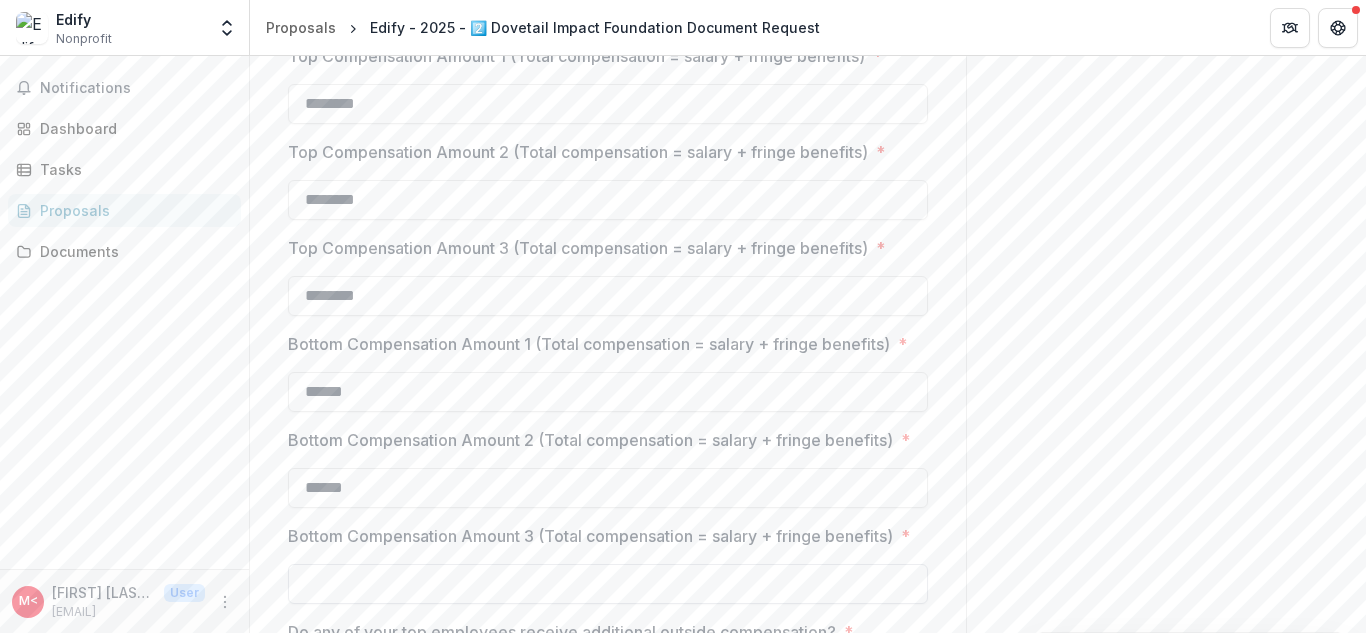 type on "******" 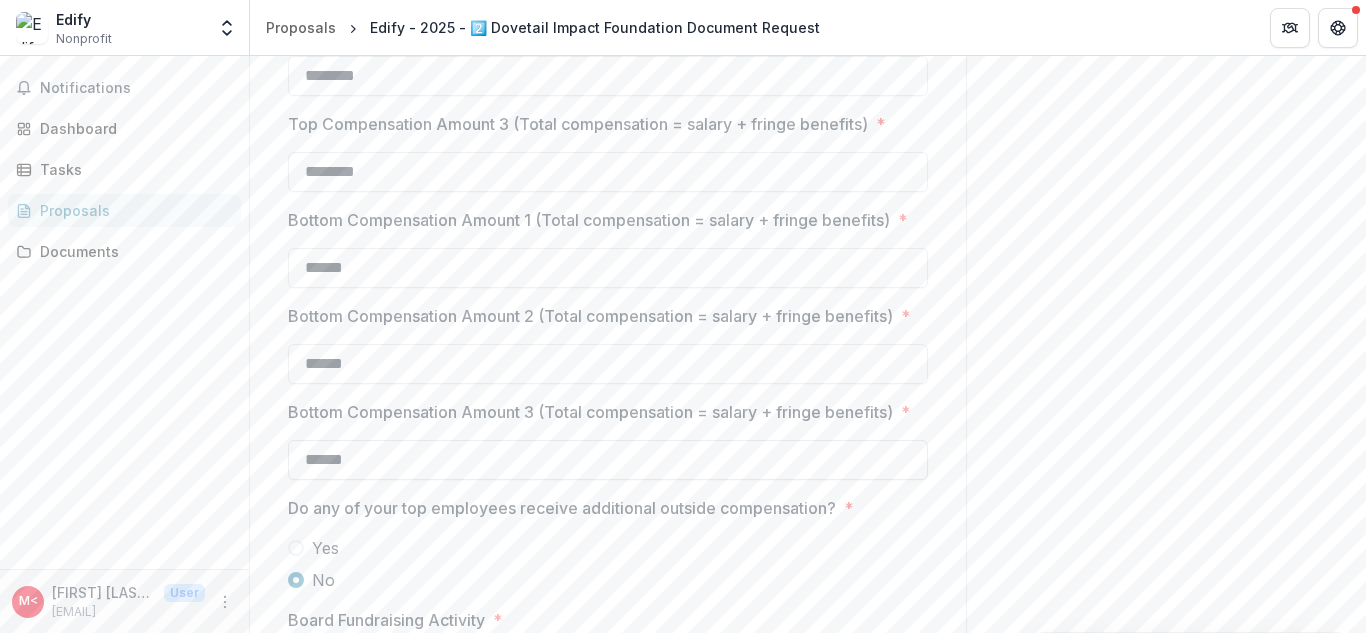 scroll, scrollTop: 11689, scrollLeft: 0, axis: vertical 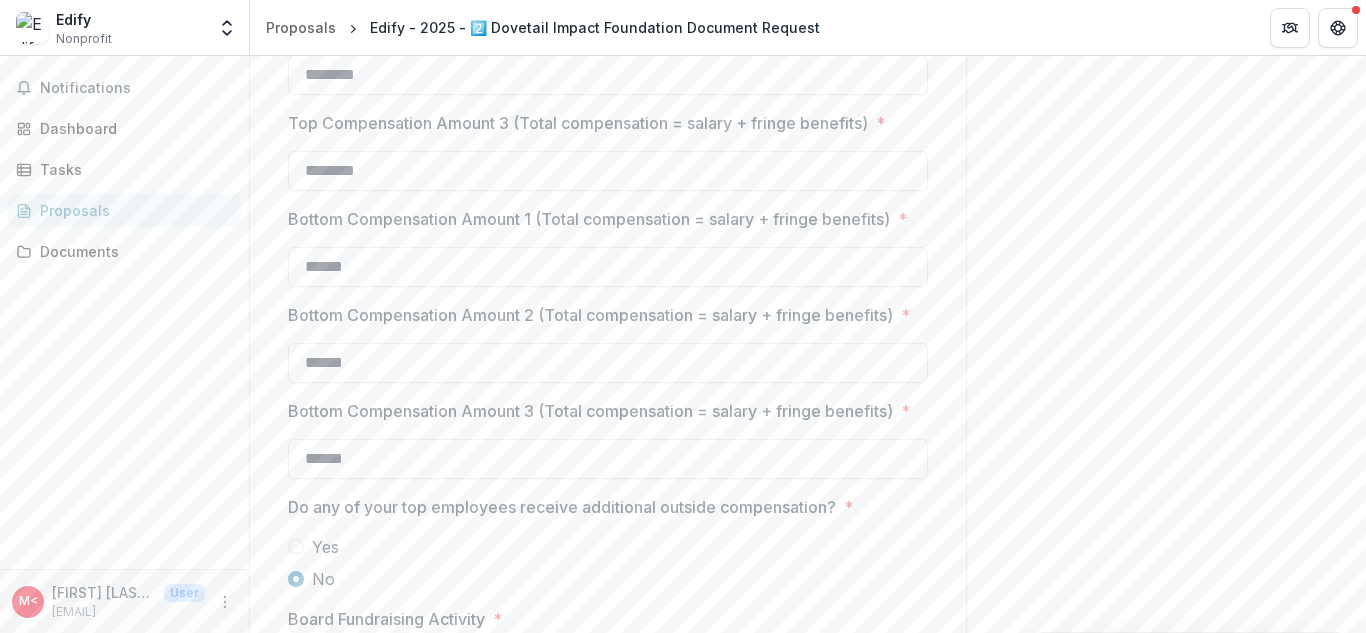 type on "******" 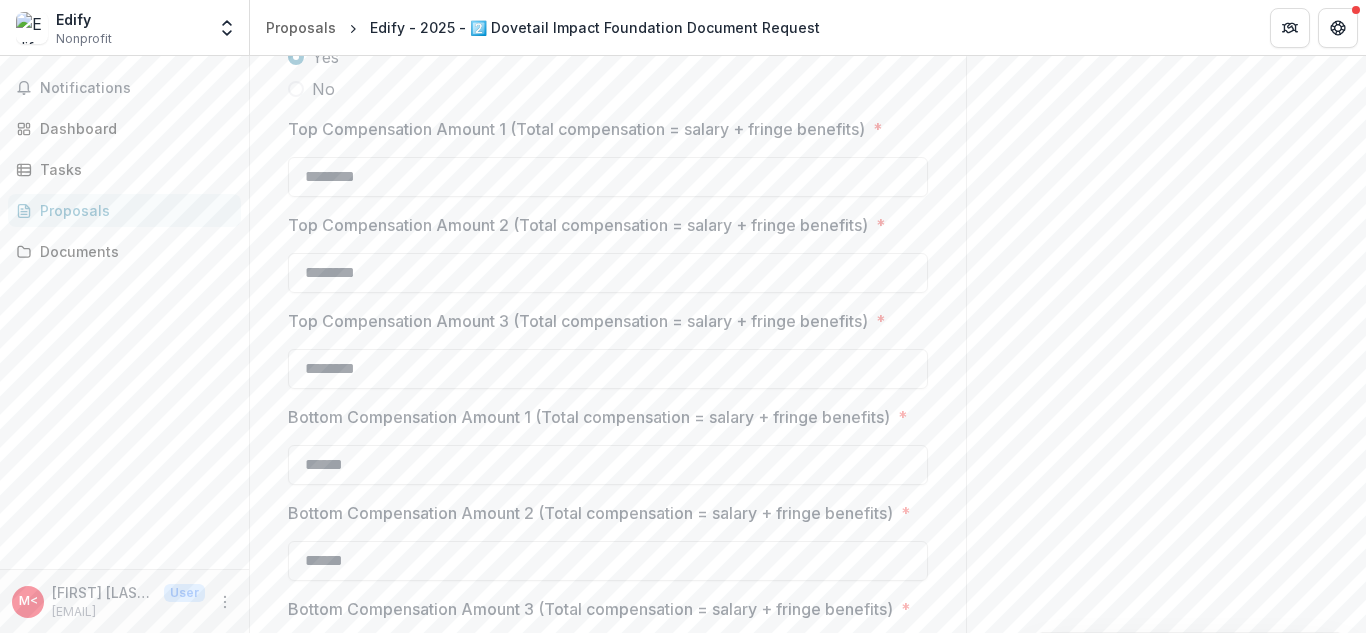 scroll, scrollTop: 11490, scrollLeft: 0, axis: vertical 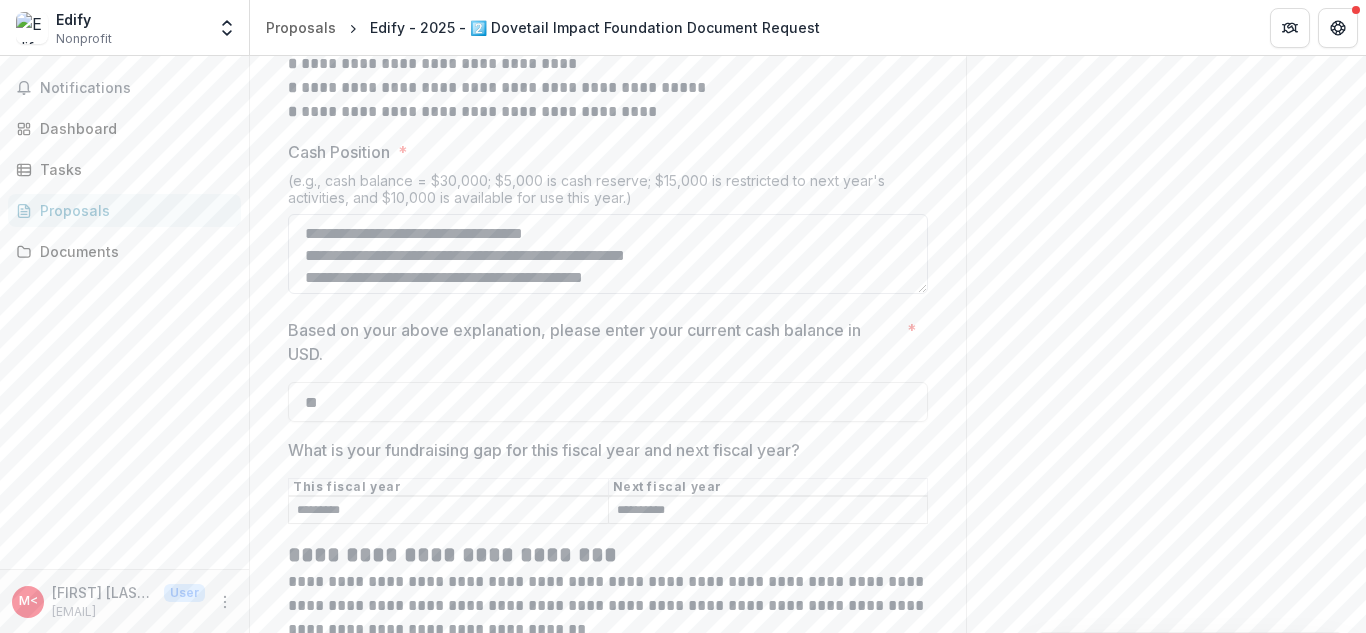 click on "**********" at bounding box center (608, 254) 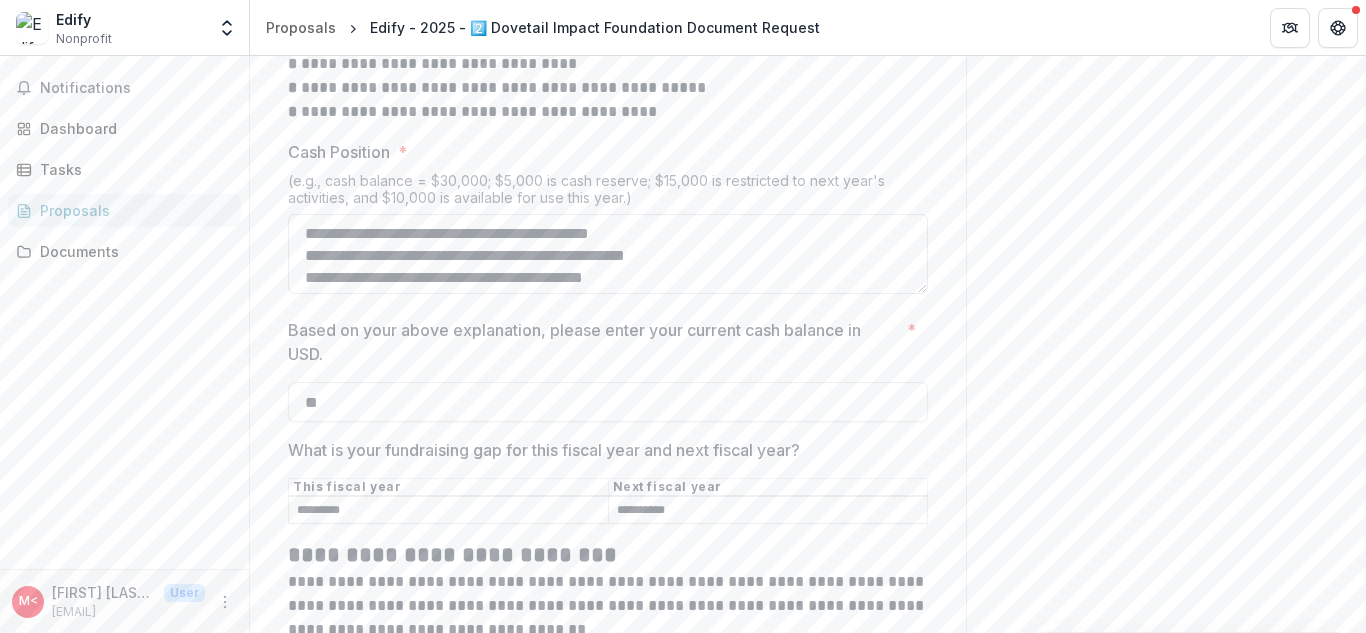 click on "**********" at bounding box center (608, 254) 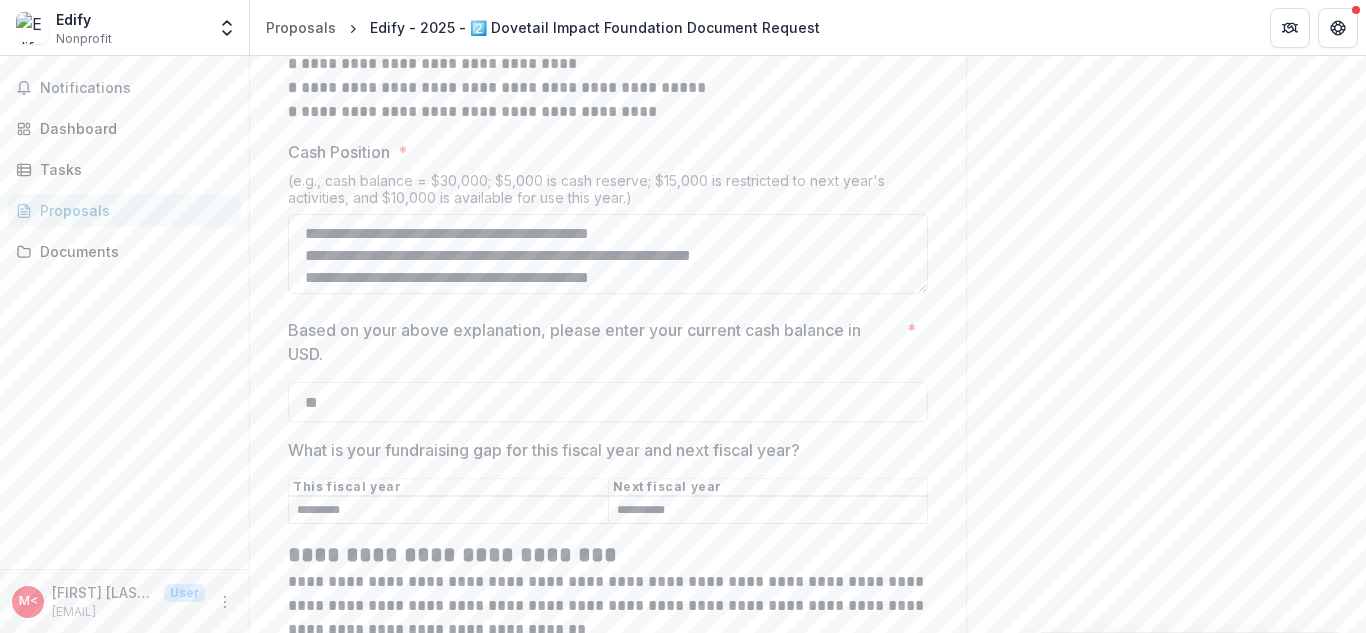 click on "**********" at bounding box center (608, 254) 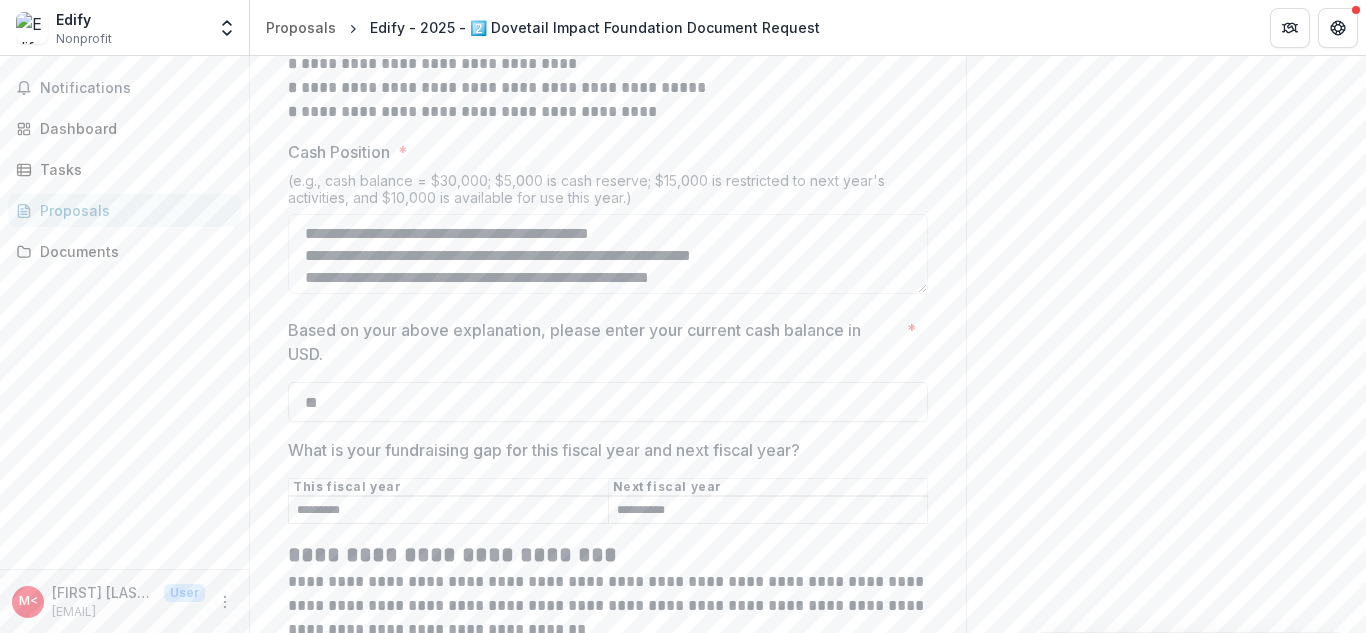 type on "**********" 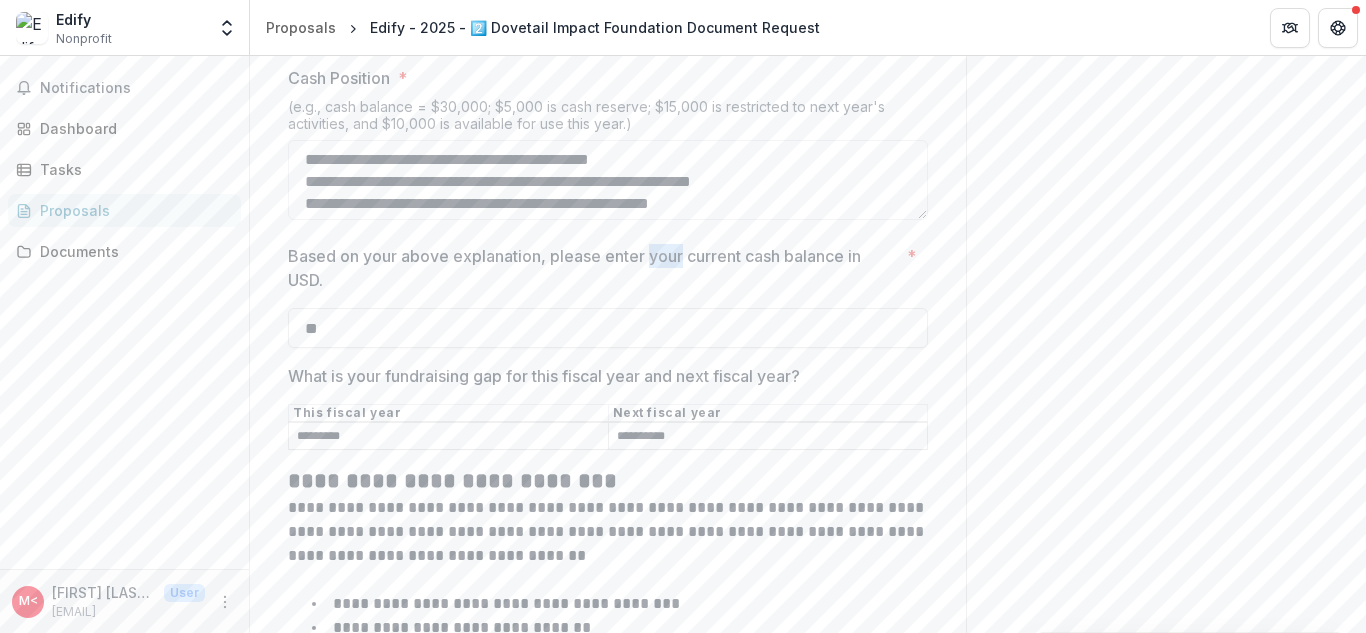 scroll, scrollTop: 9419, scrollLeft: 0, axis: vertical 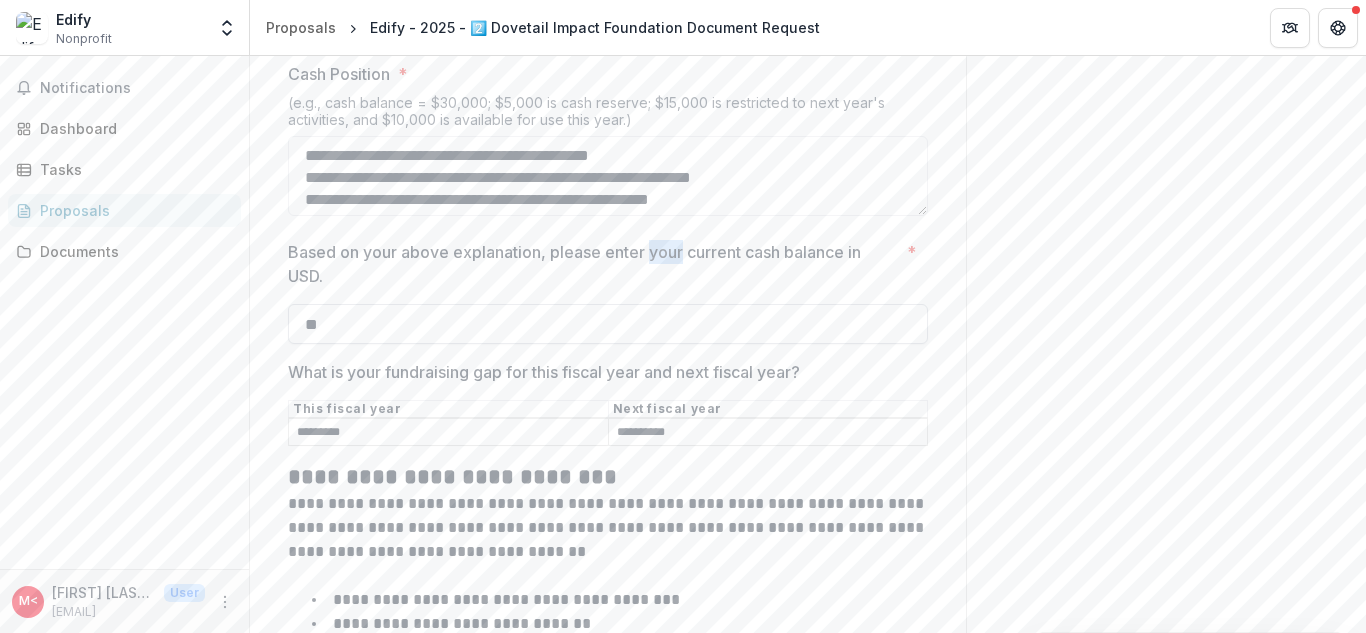 click on "**" at bounding box center (608, 324) 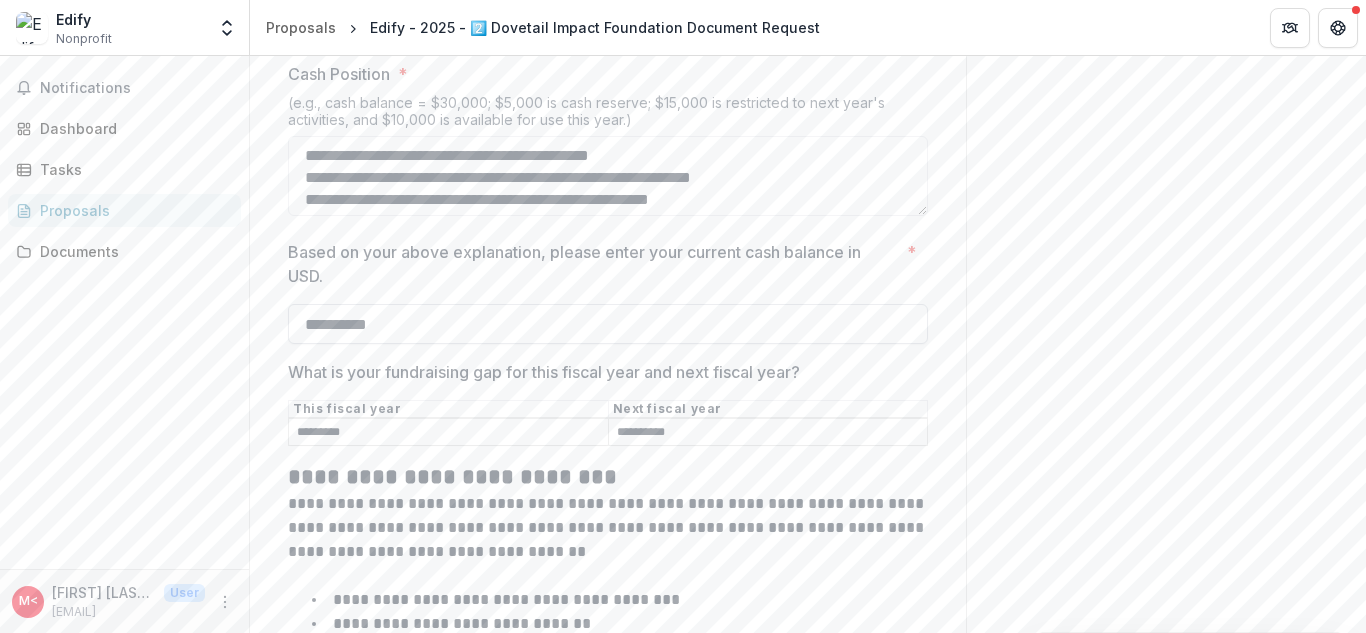 click on "**********" at bounding box center [608, 324] 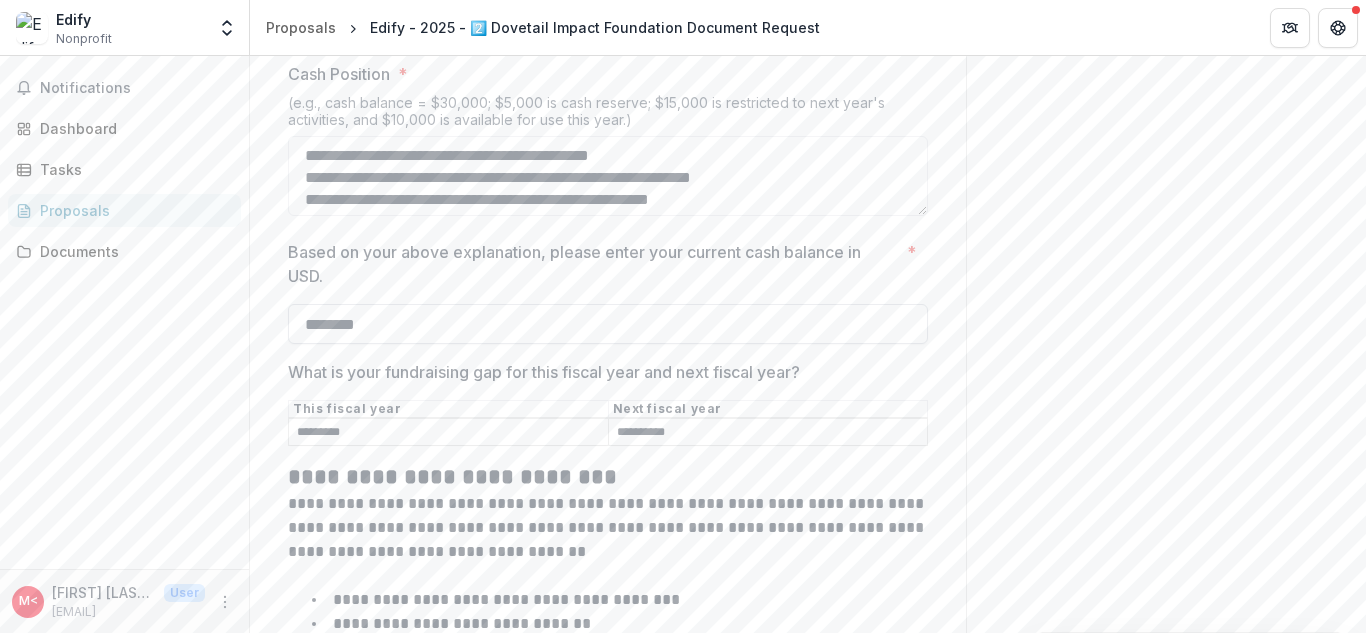 click on "********" at bounding box center (608, 324) 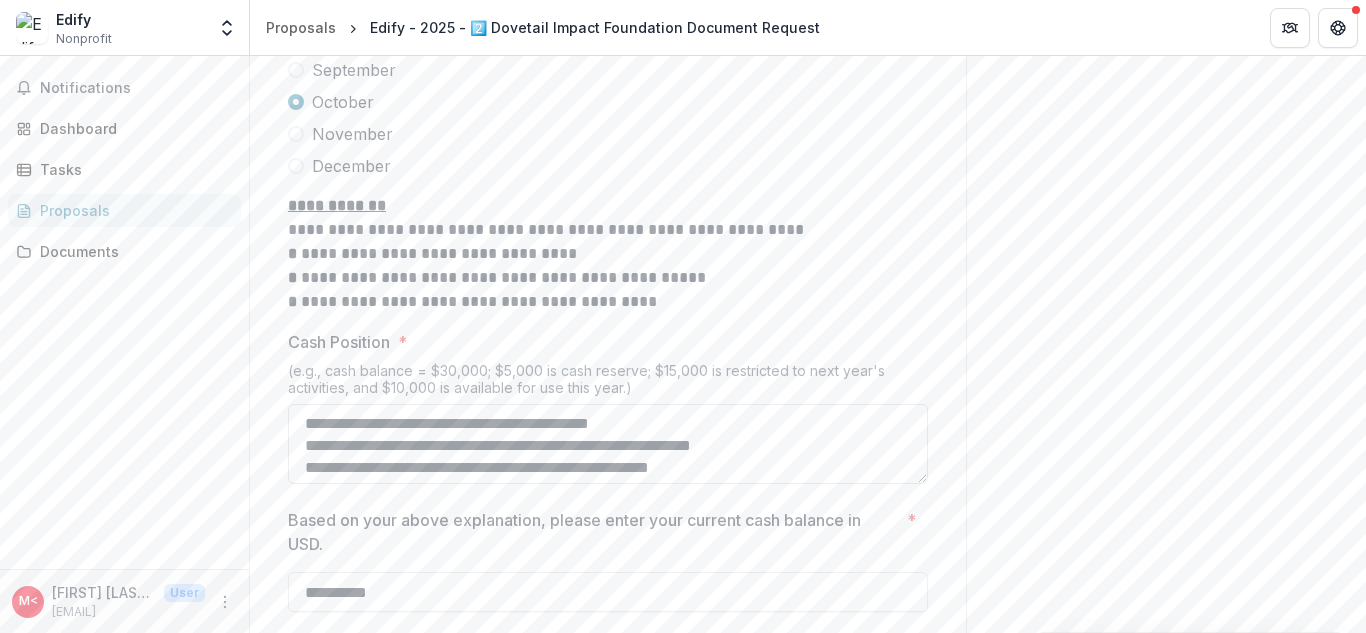 scroll, scrollTop: 9150, scrollLeft: 0, axis: vertical 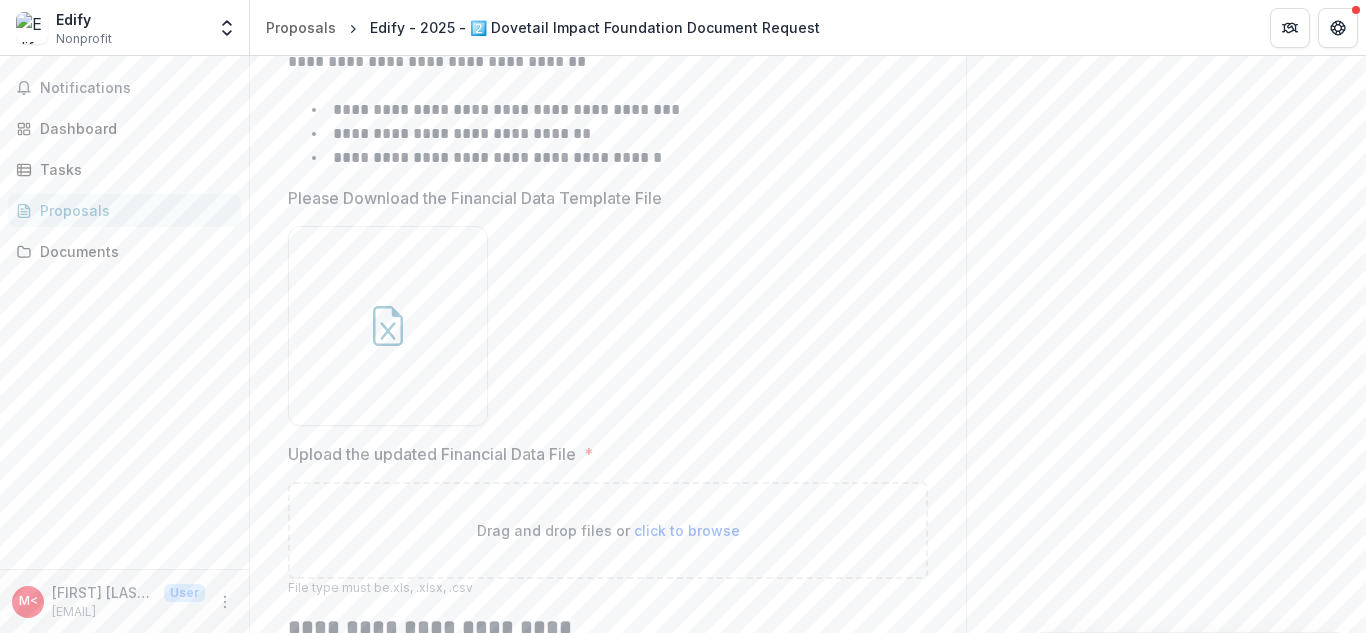 type on "**********" 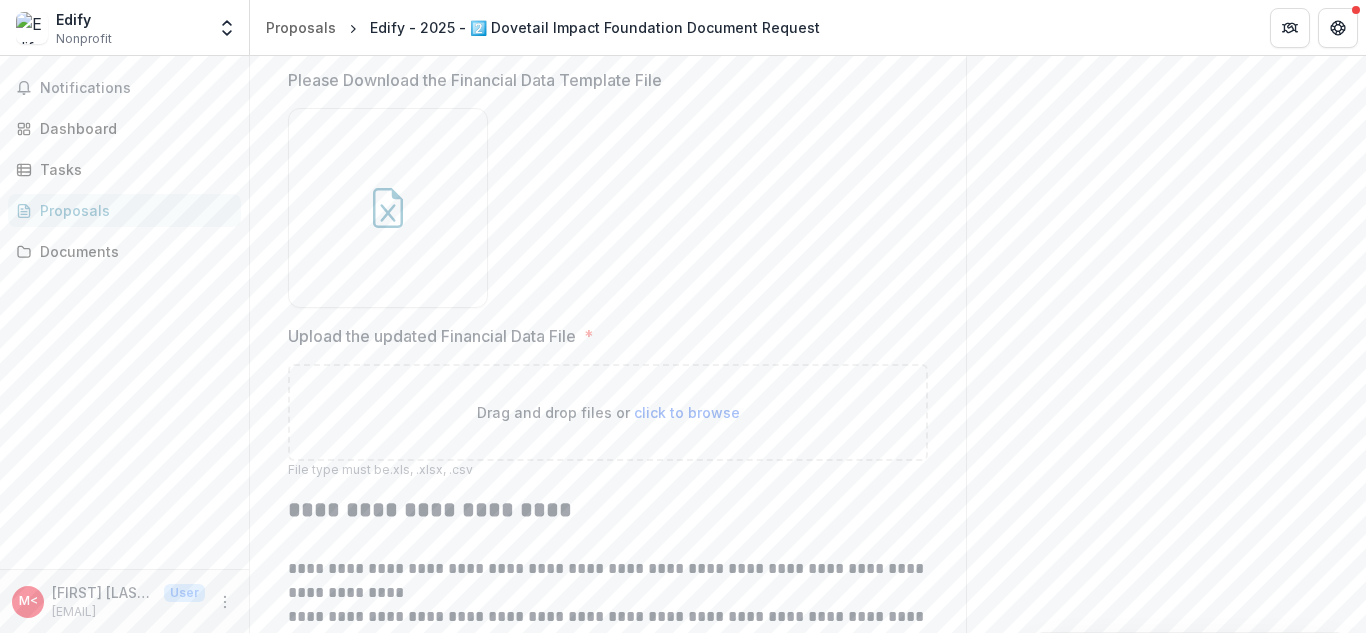 scroll, scrollTop: 10031, scrollLeft: 0, axis: vertical 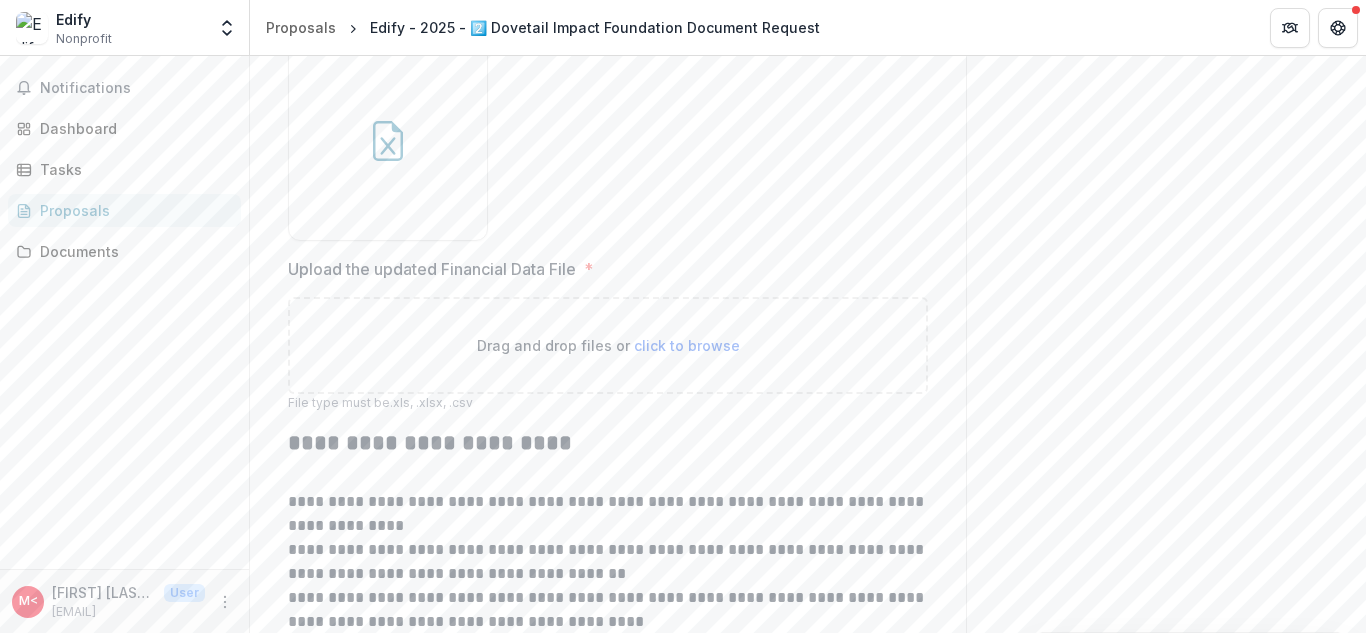 click on "click to browse" at bounding box center [687, 345] 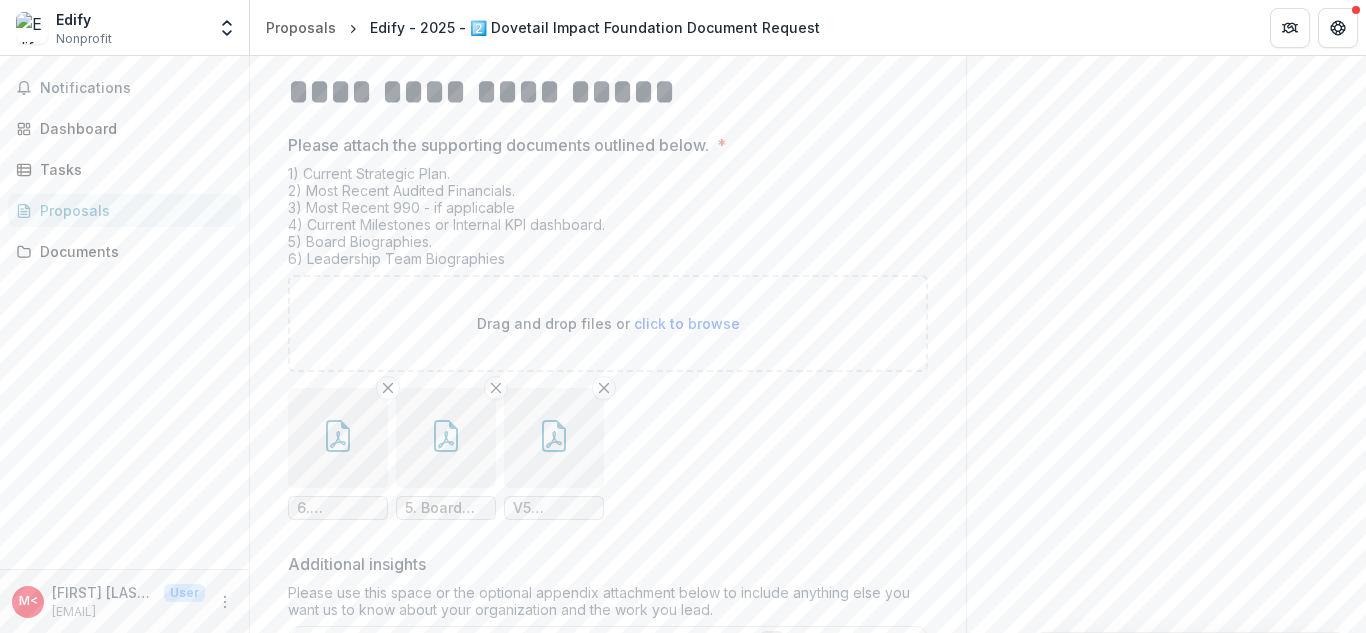 scroll, scrollTop: 12891, scrollLeft: 0, axis: vertical 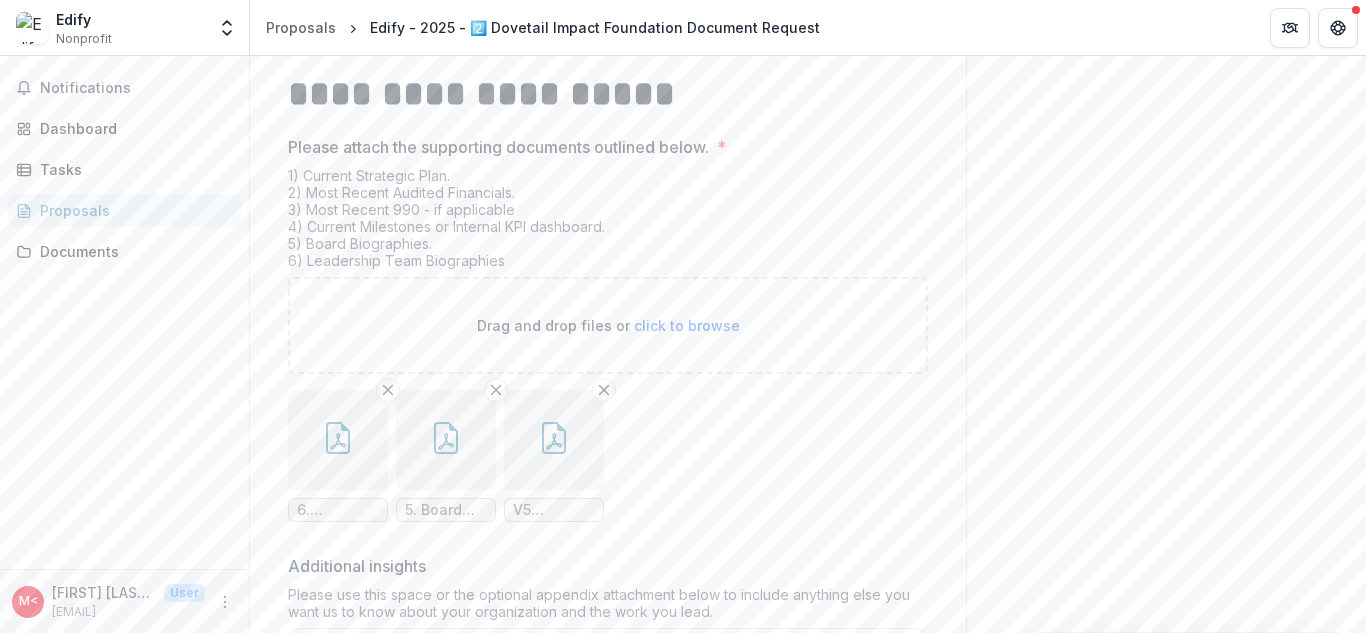 click on "click to browse" at bounding box center (687, 325) 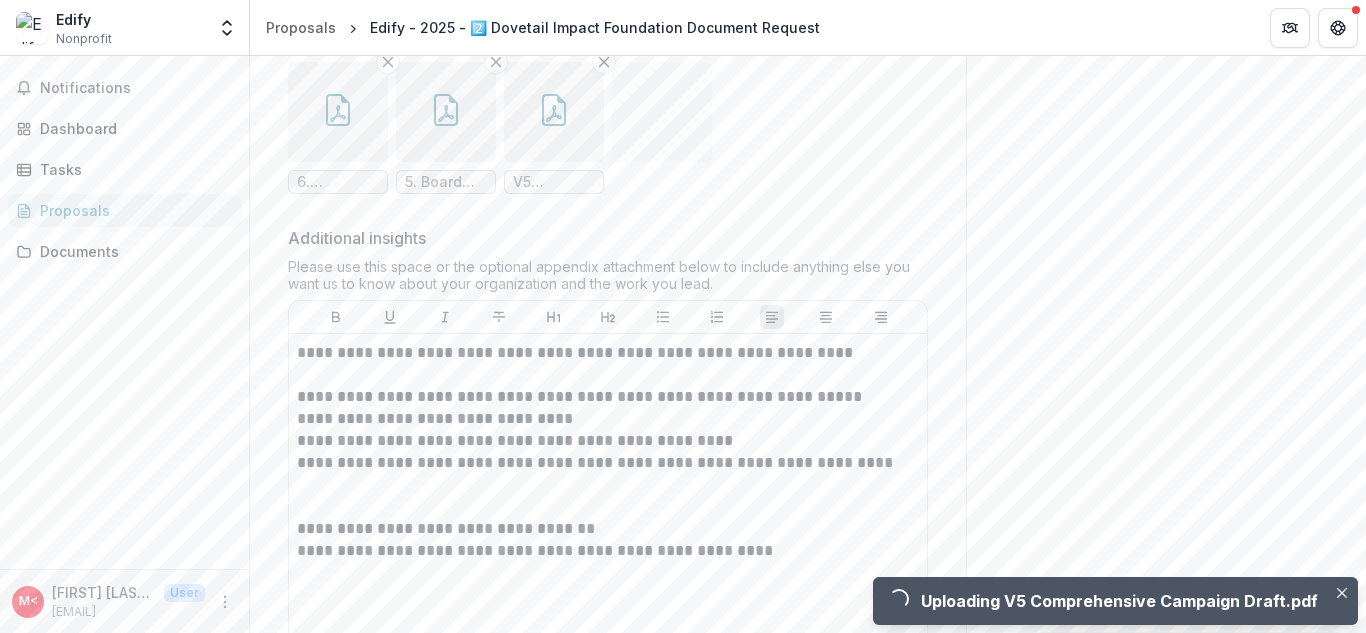 scroll, scrollTop: 13228, scrollLeft: 0, axis: vertical 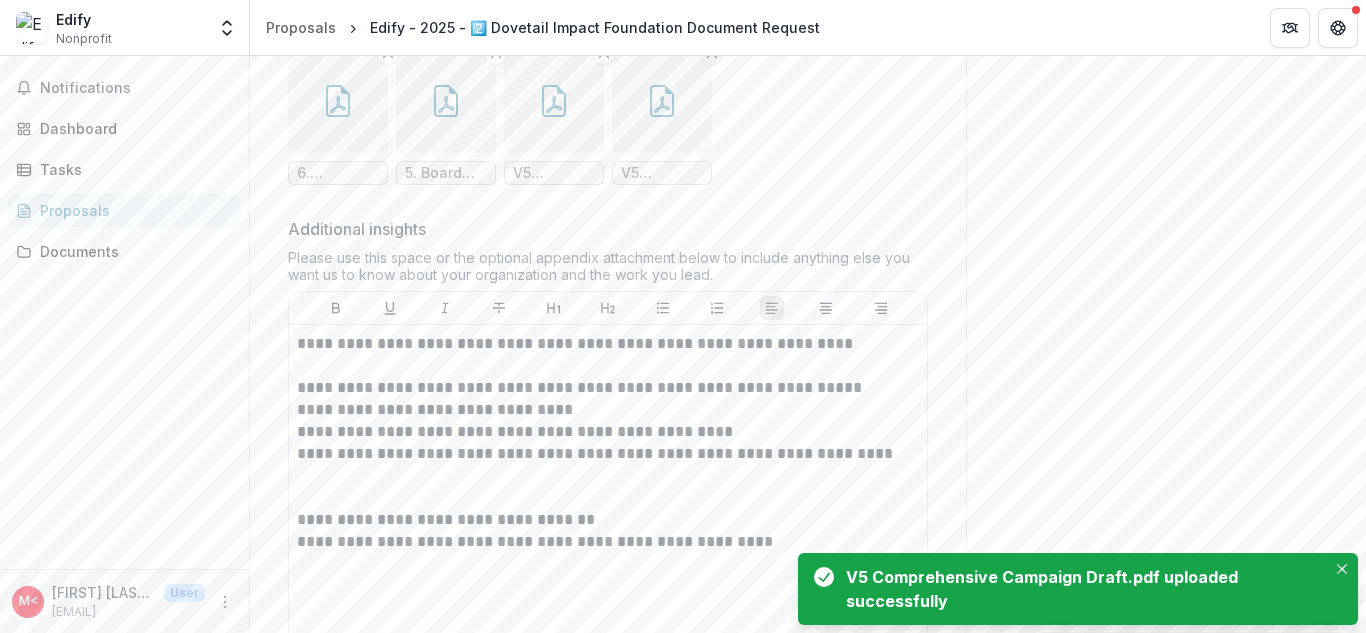 click 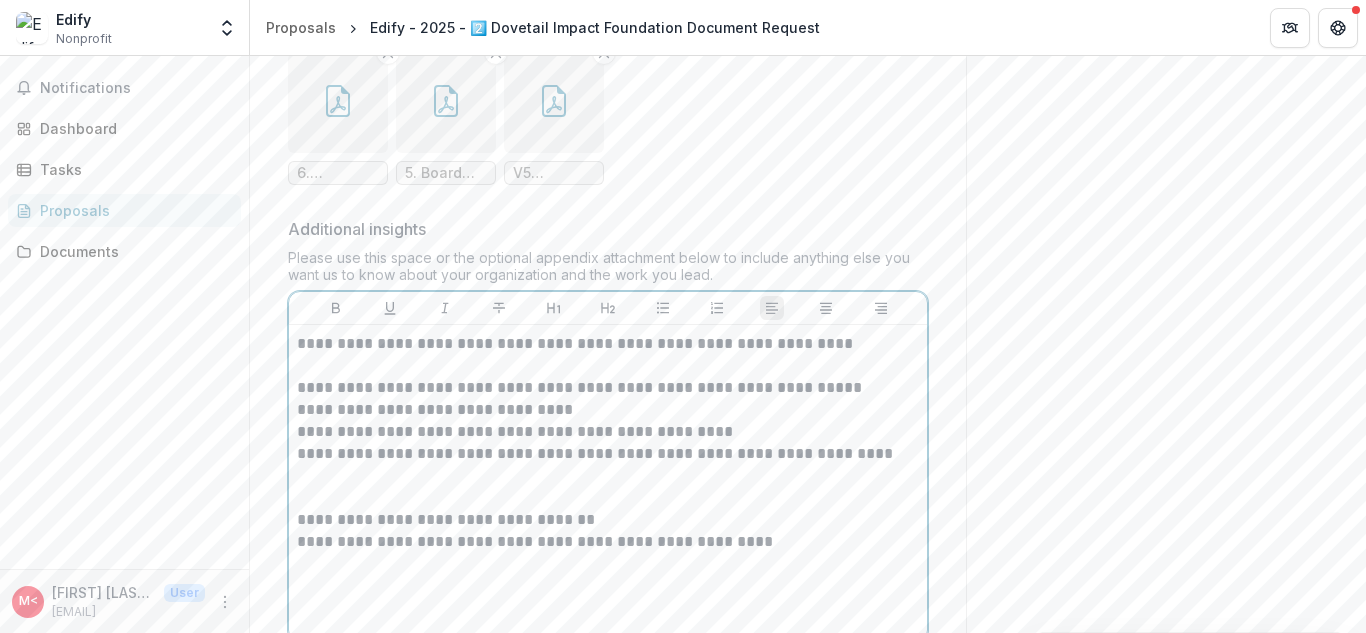 click on "**********" at bounding box center (608, 344) 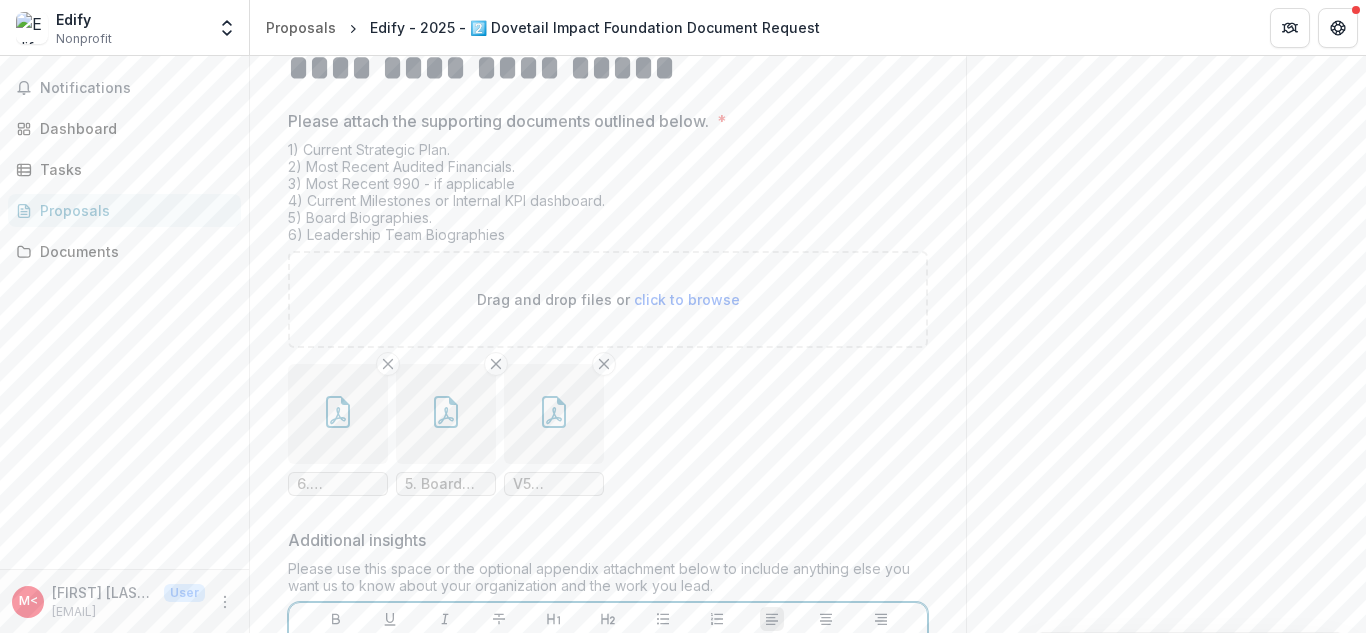 scroll, scrollTop: 12916, scrollLeft: 0, axis: vertical 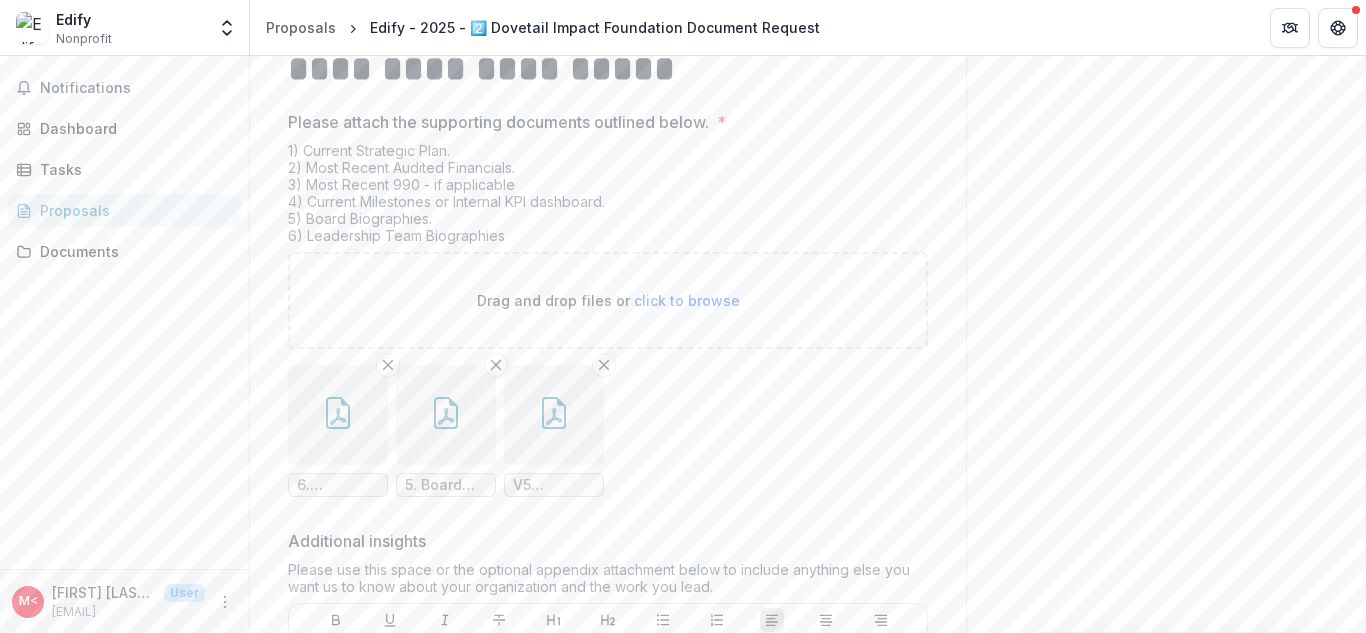 click on "click to browse" at bounding box center [687, 300] 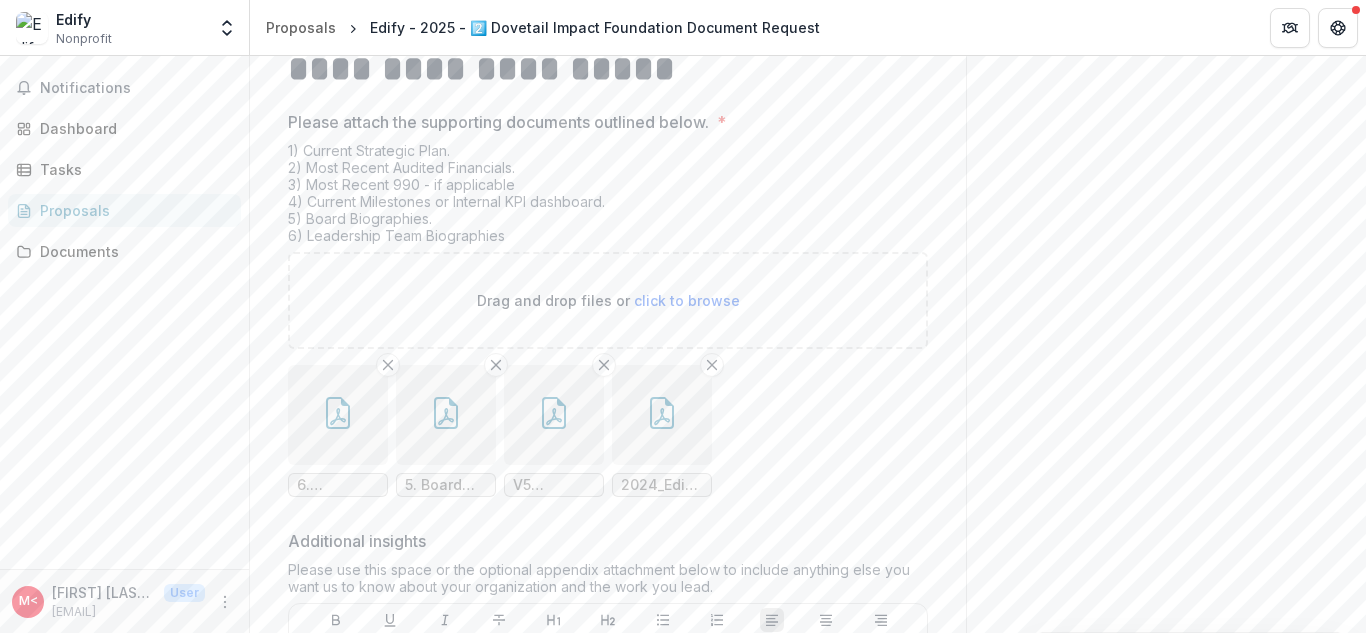 click on "click to browse" at bounding box center [687, 300] 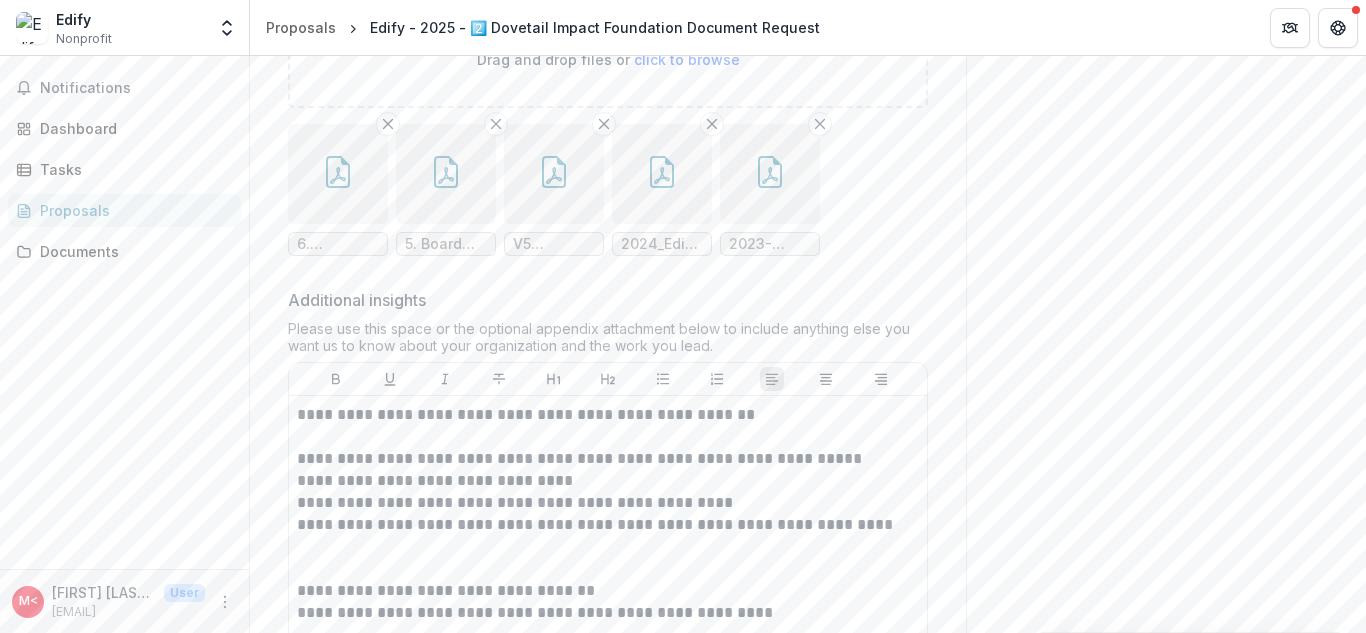 scroll, scrollTop: 13165, scrollLeft: 0, axis: vertical 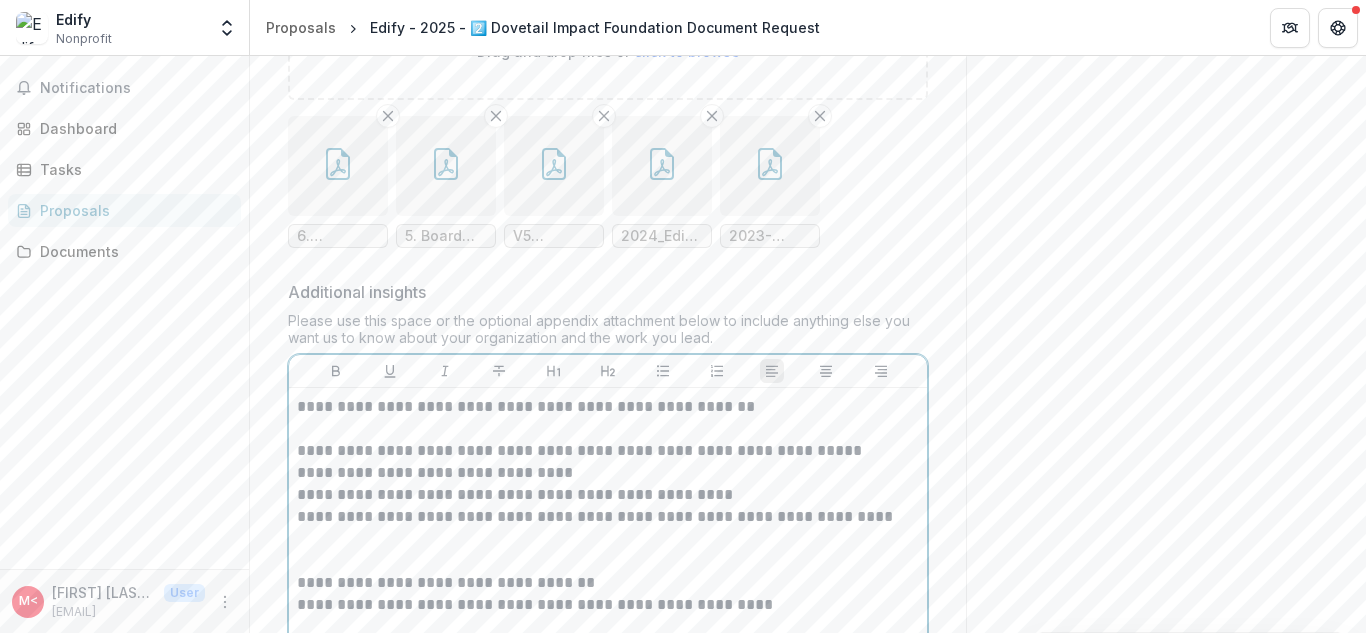 click on "**********" at bounding box center [608, 407] 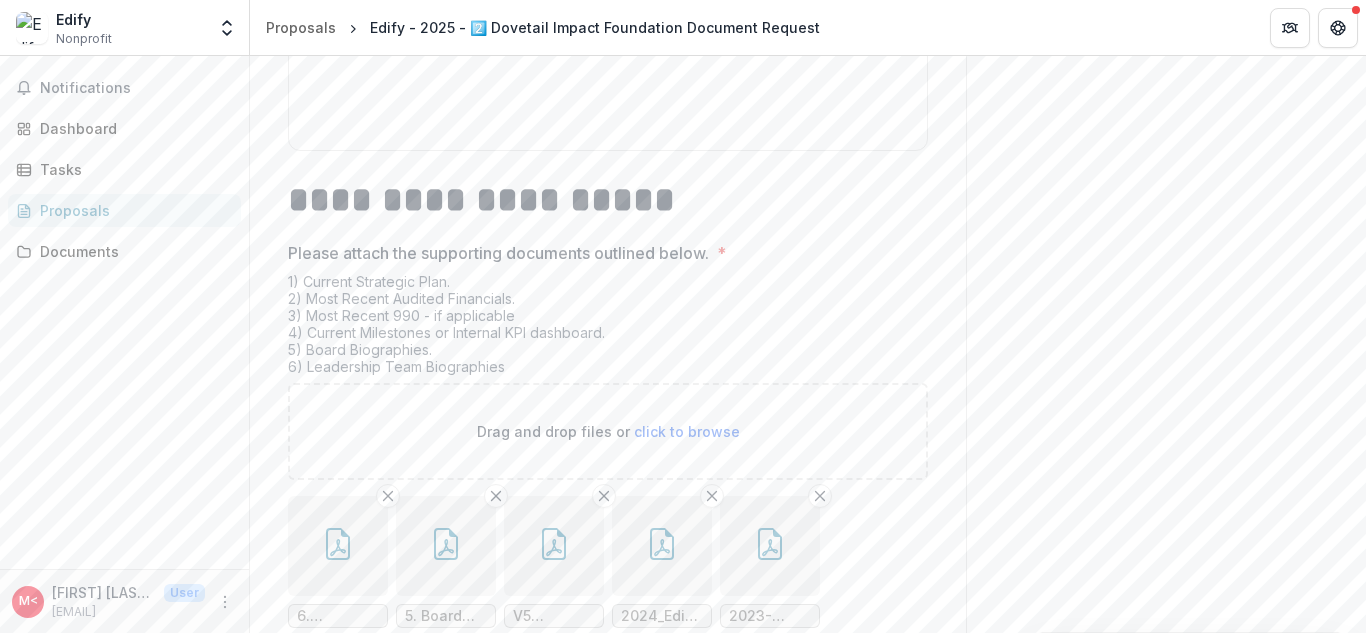 scroll, scrollTop: 12801, scrollLeft: 0, axis: vertical 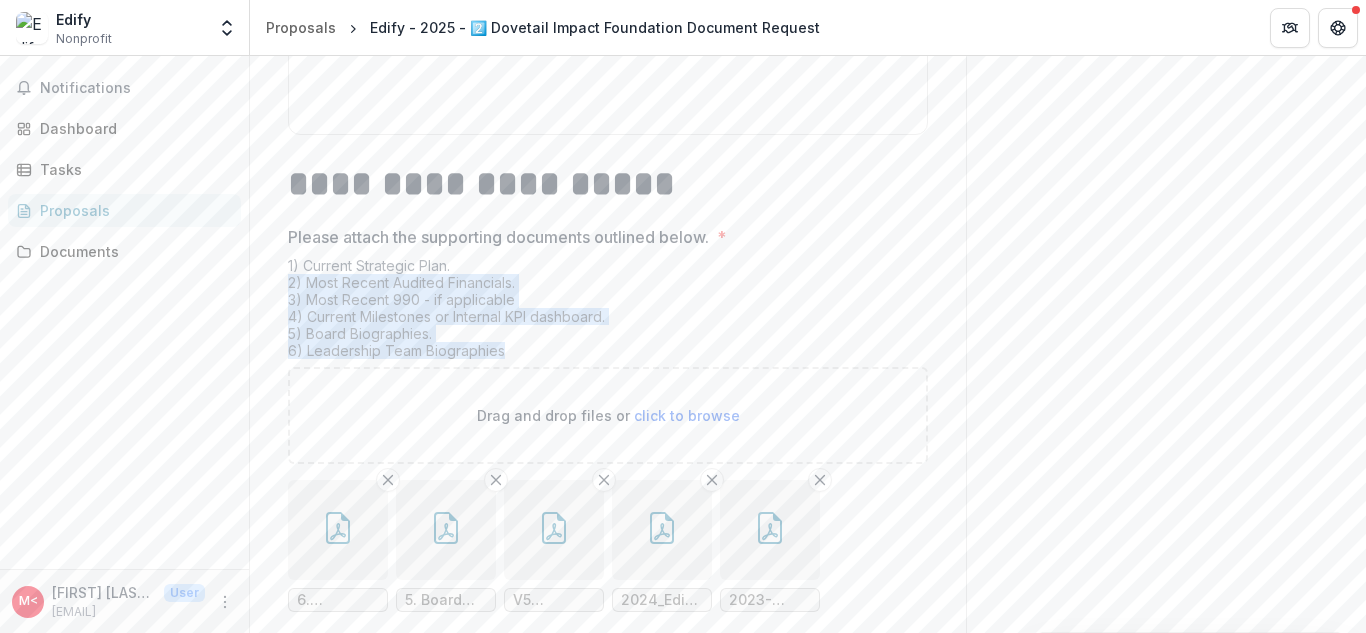drag, startPoint x: 509, startPoint y: 367, endPoint x: 278, endPoint y: 306, distance: 238.9184 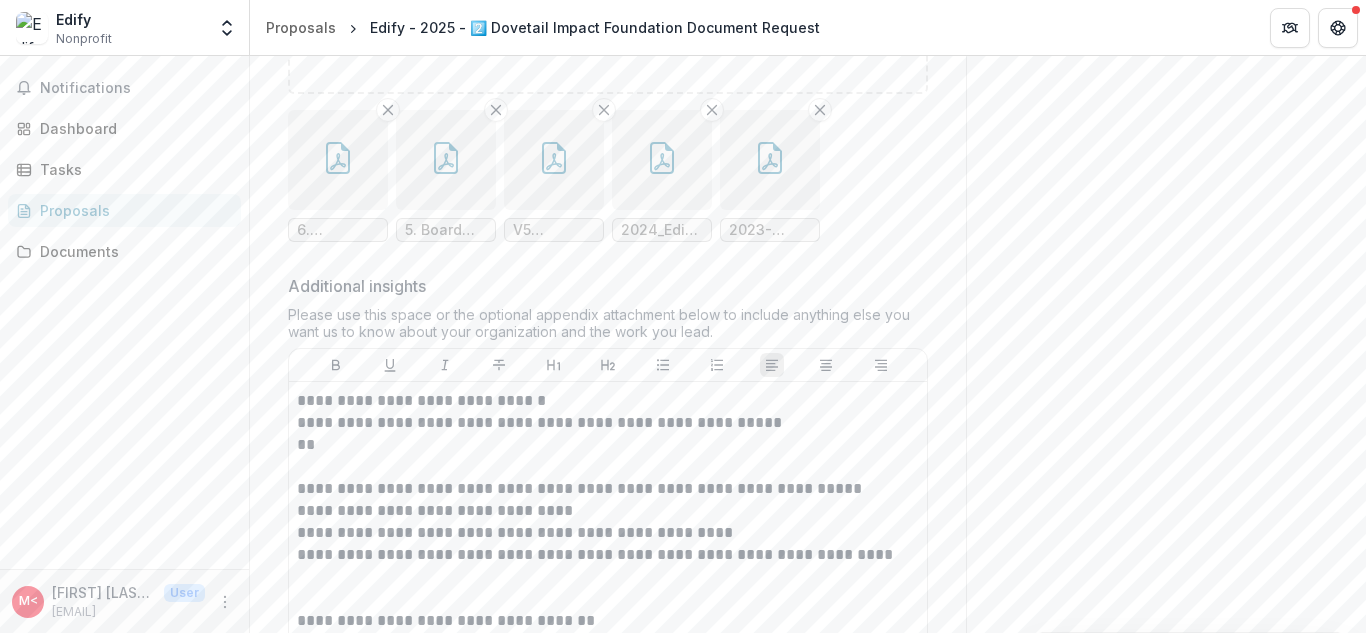 scroll, scrollTop: 13210, scrollLeft: 0, axis: vertical 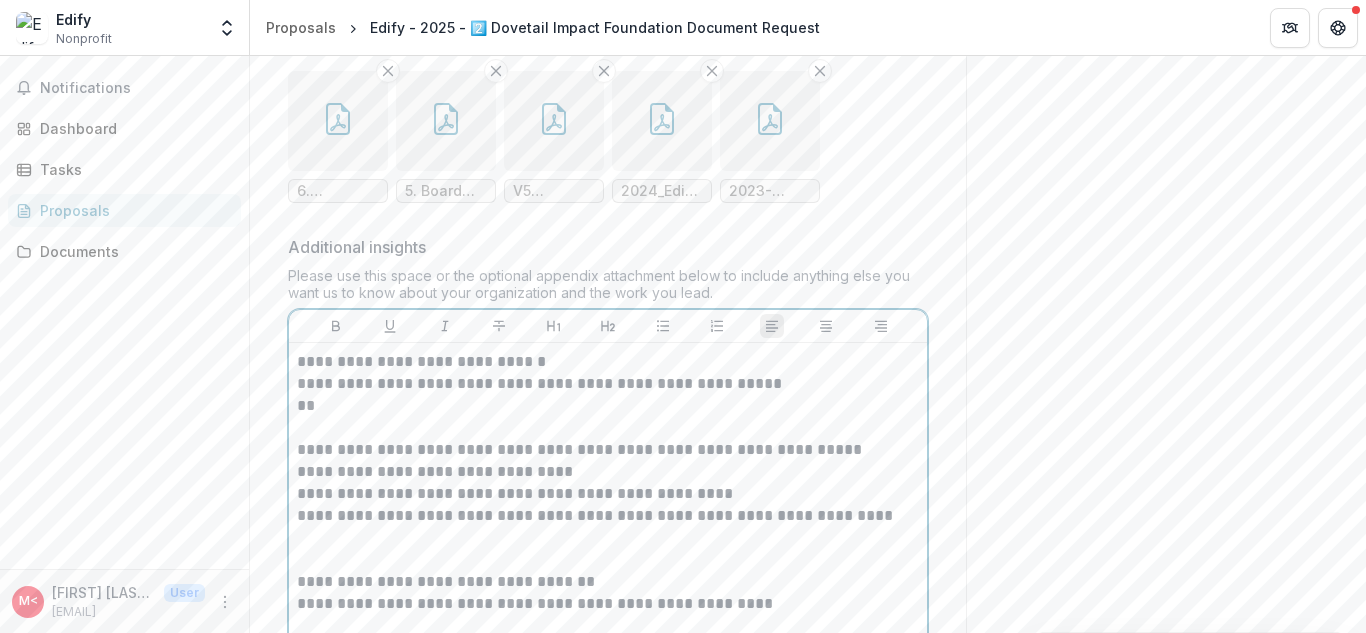 click on "**" at bounding box center (608, 406) 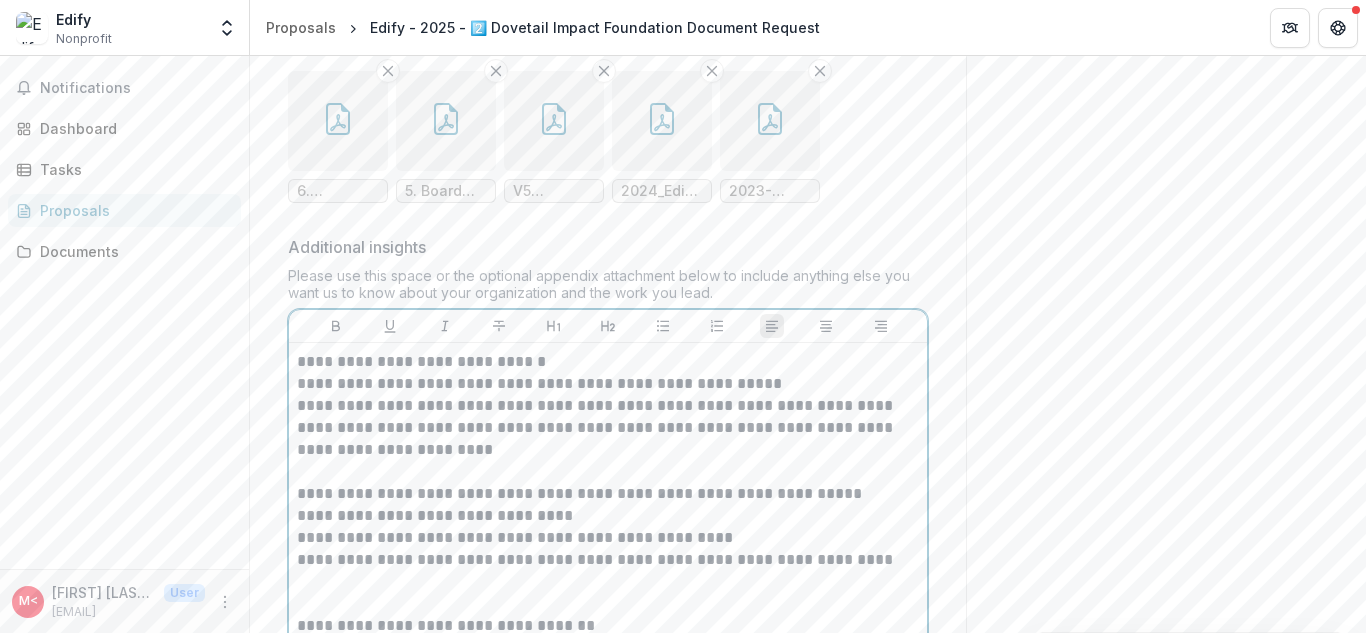 click on "**********" at bounding box center [608, 428] 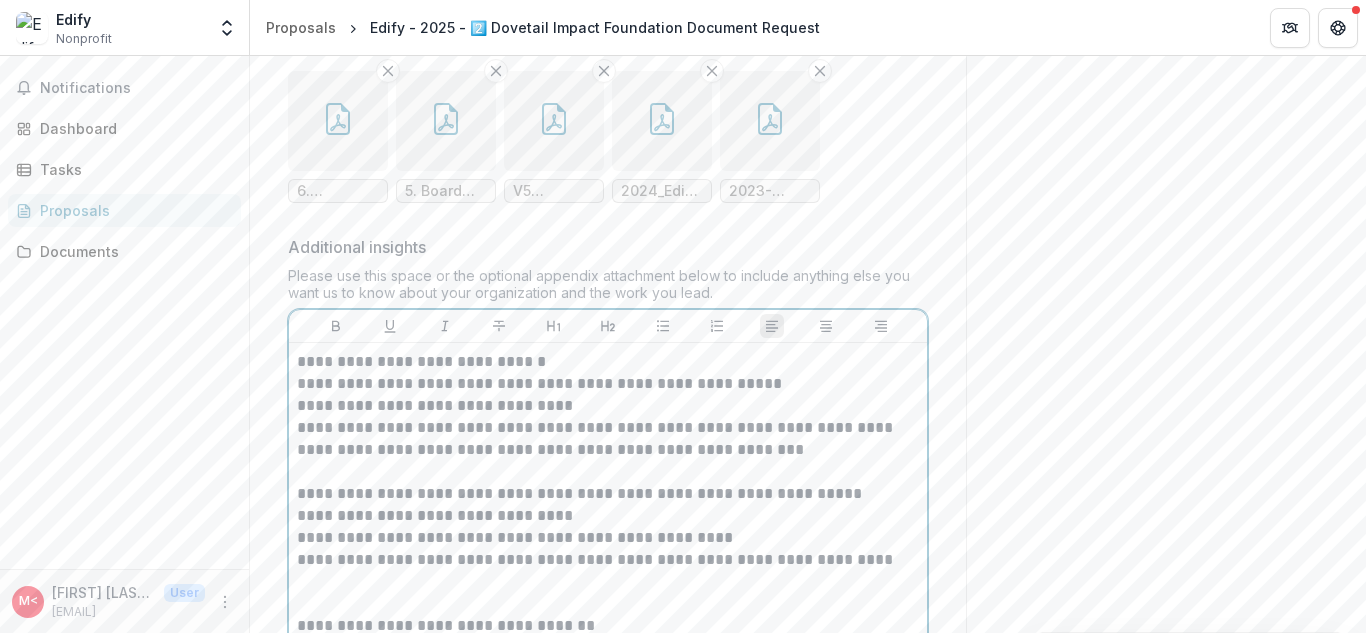 click on "**********" at bounding box center (608, 406) 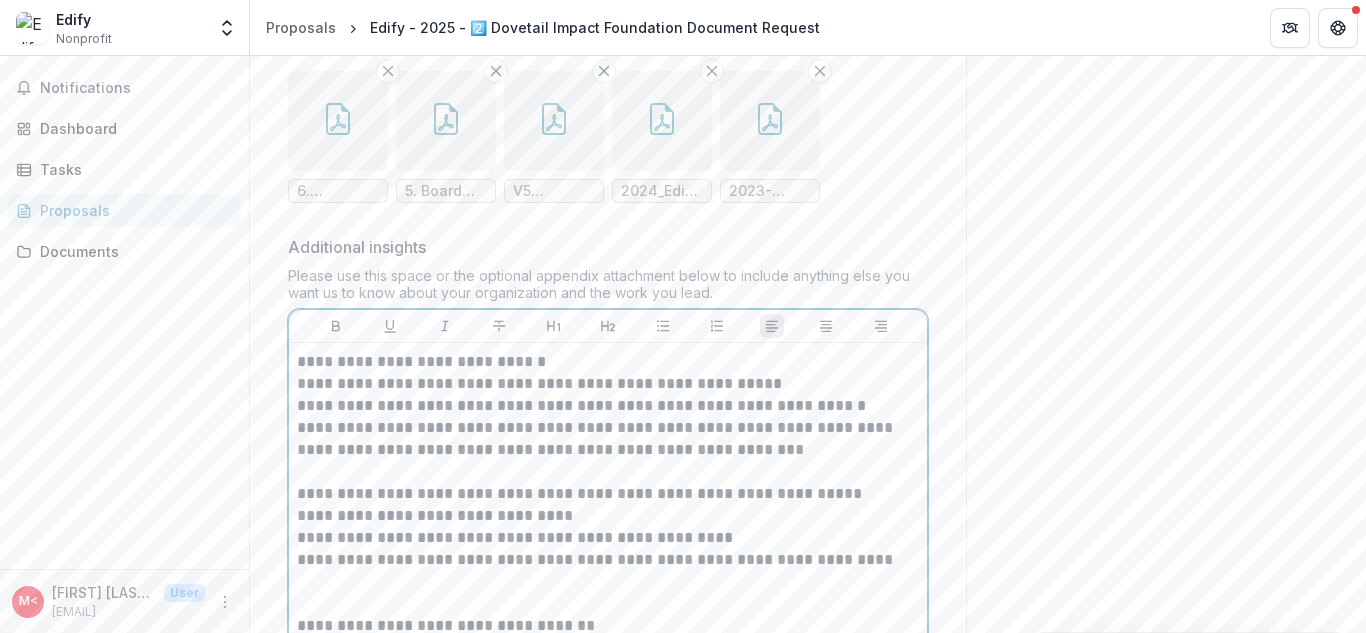 click on "**********" at bounding box center (608, 406) 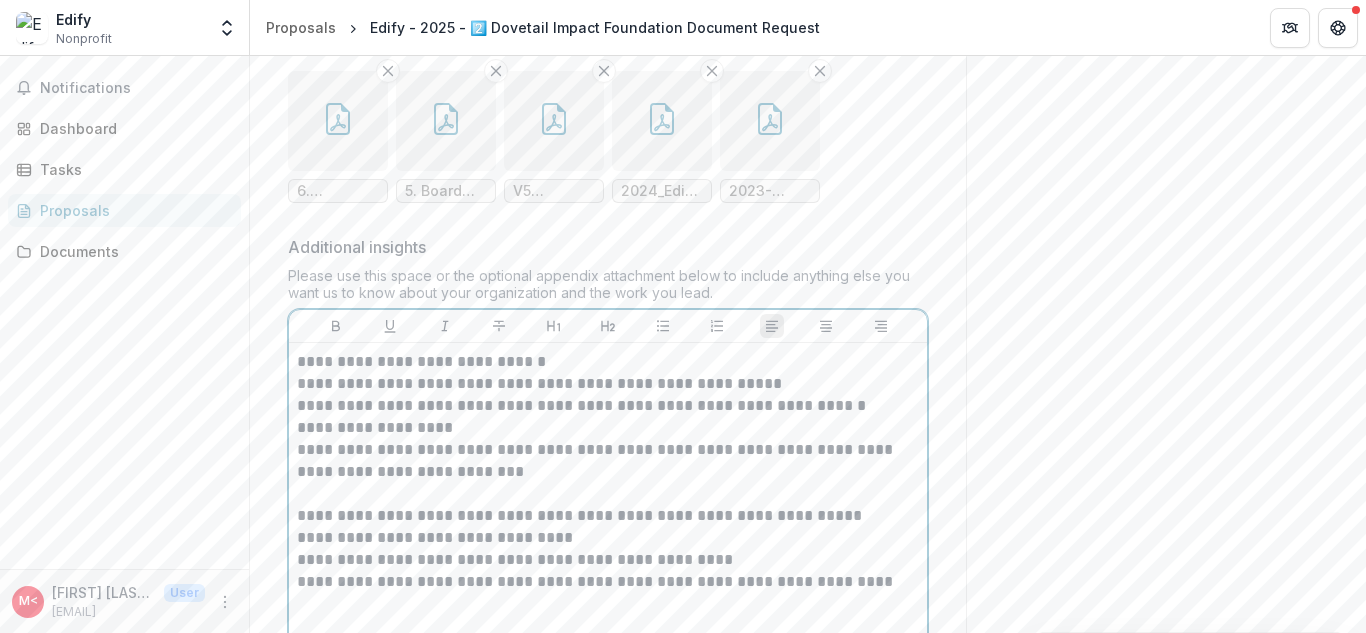 click on "**********" at bounding box center (608, 406) 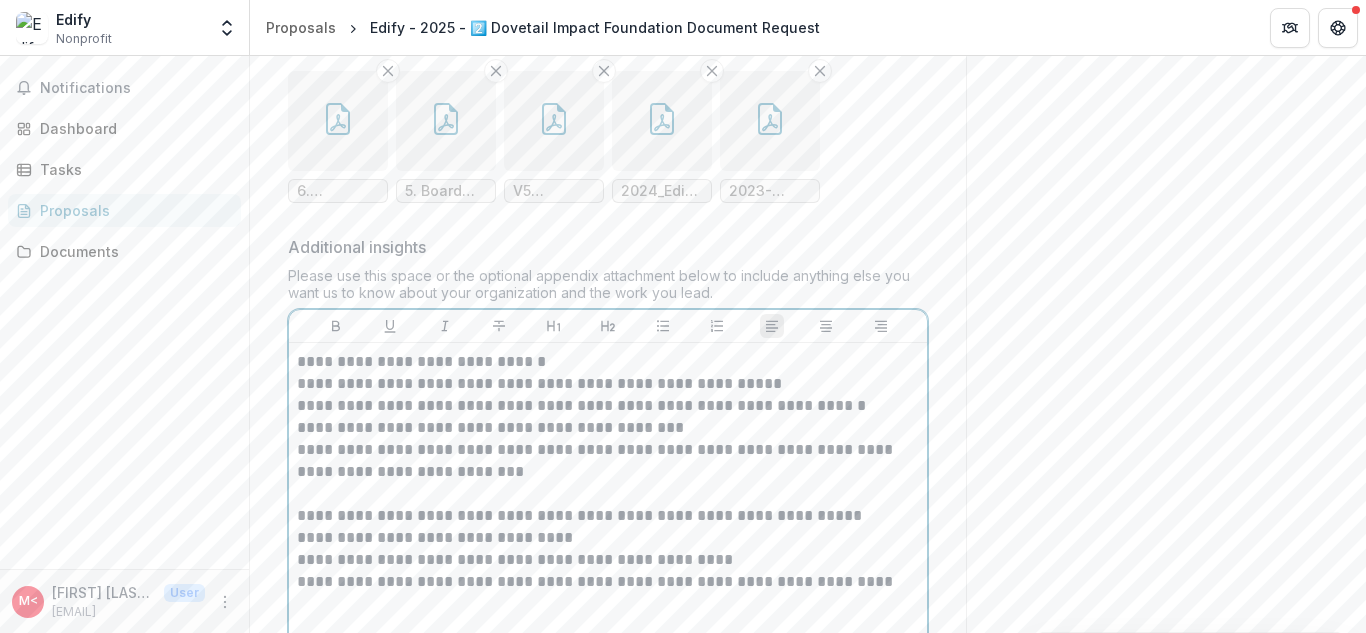 click on "**********" at bounding box center (608, 461) 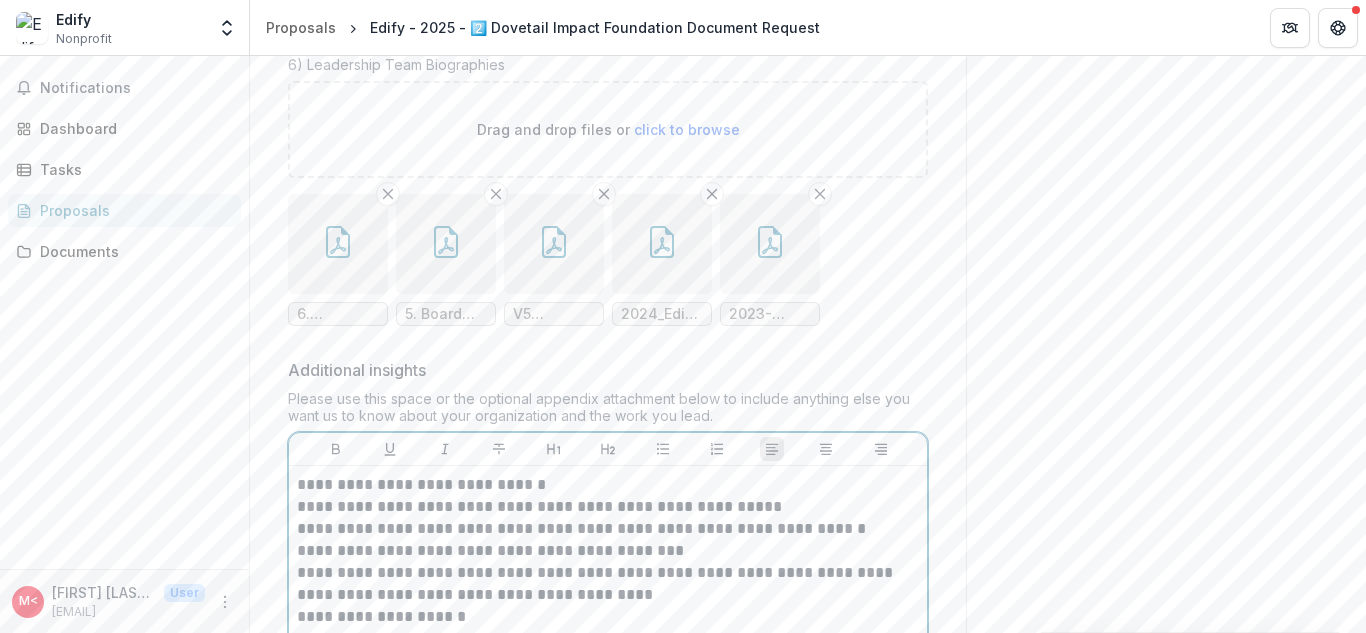 scroll, scrollTop: 13075, scrollLeft: 0, axis: vertical 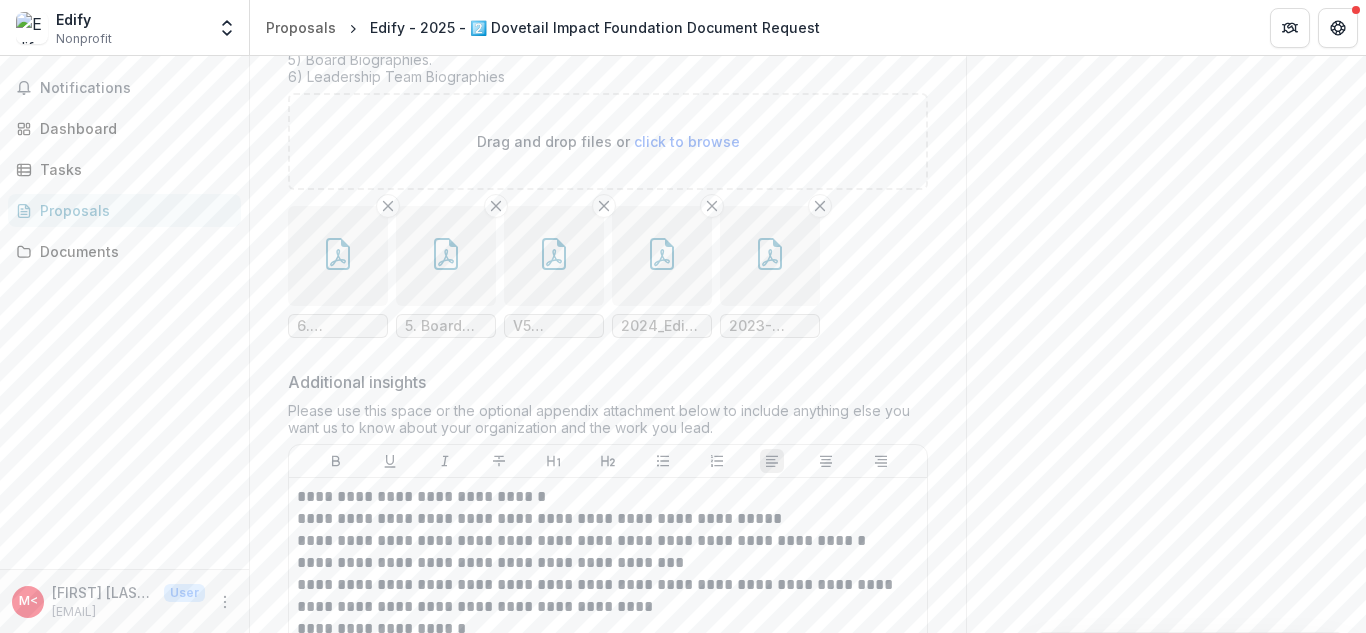 click on "click to browse" at bounding box center [687, 141] 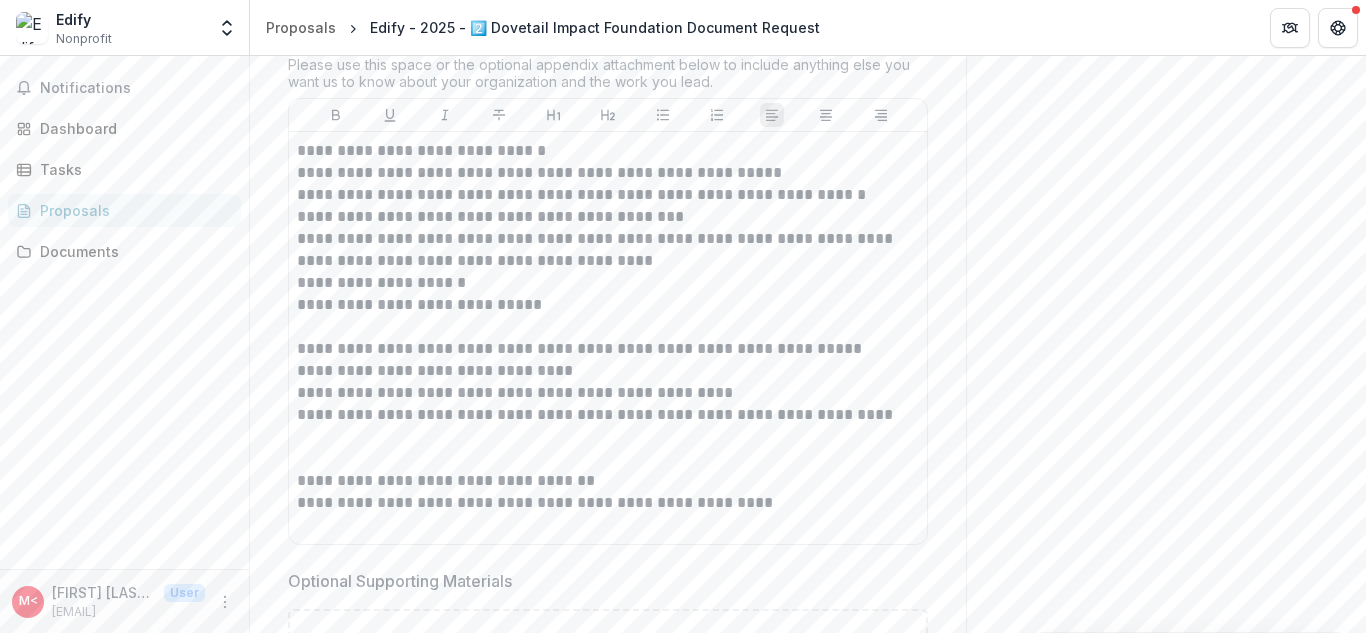 scroll, scrollTop: 13420, scrollLeft: 0, axis: vertical 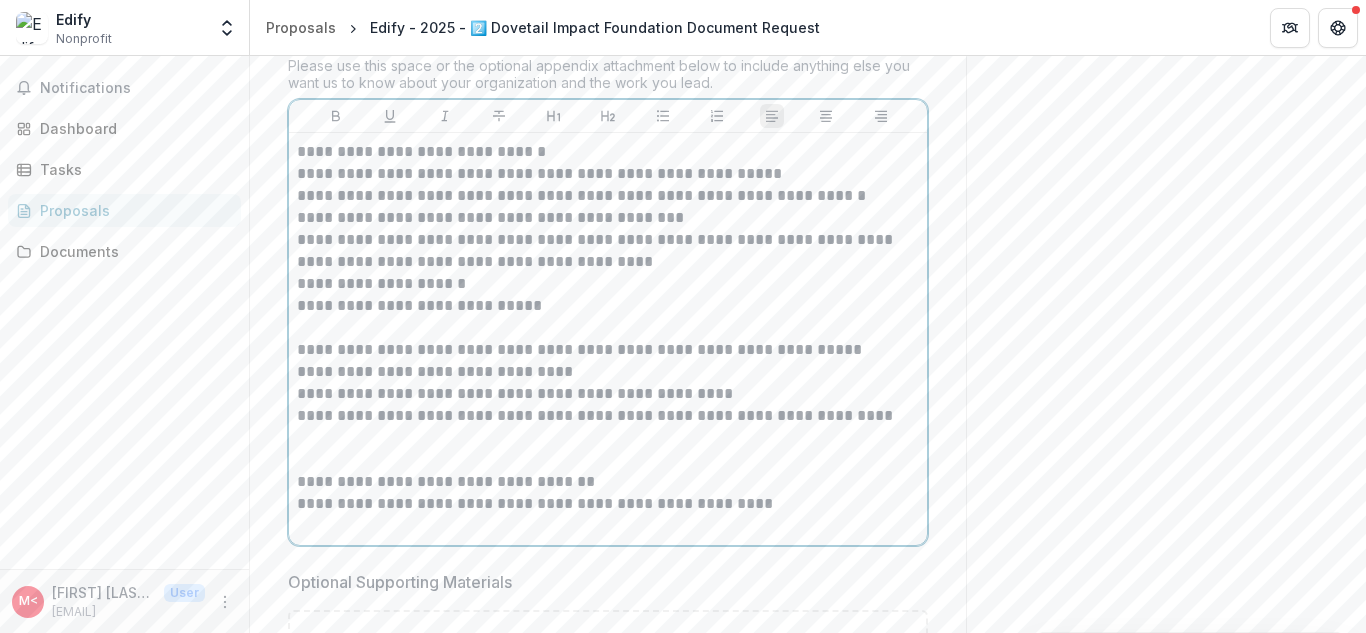 click at bounding box center (608, 328) 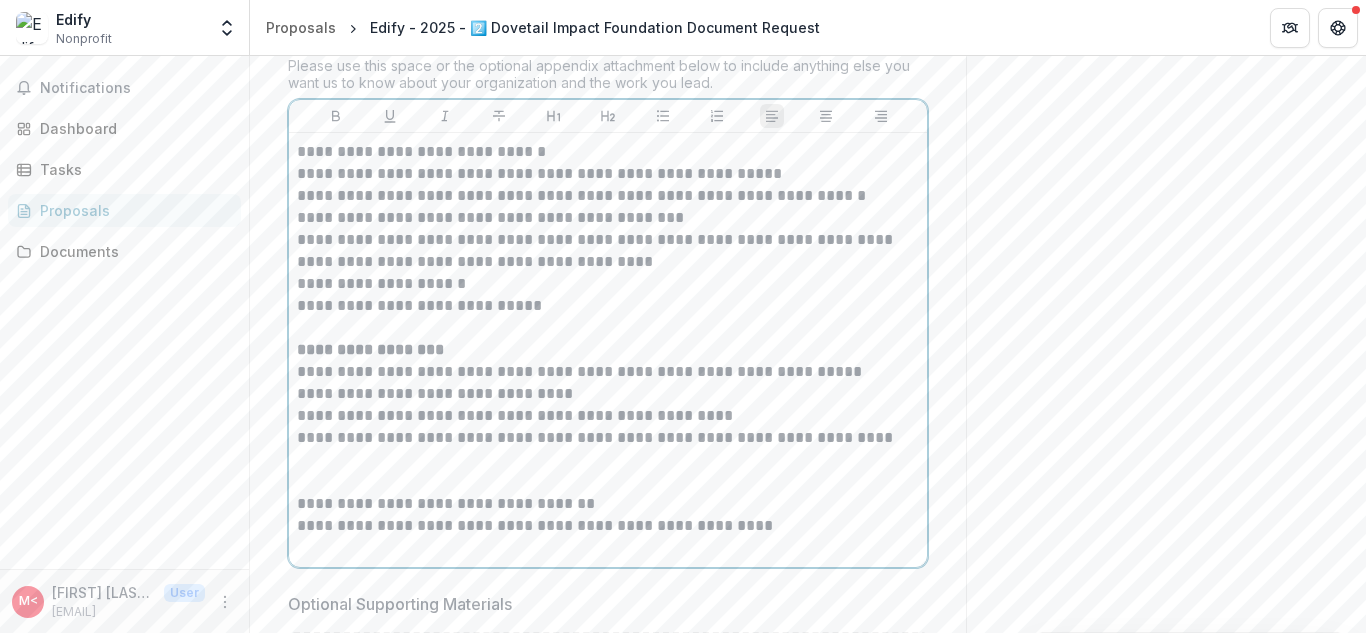 click on "**********" at bounding box center (608, 416) 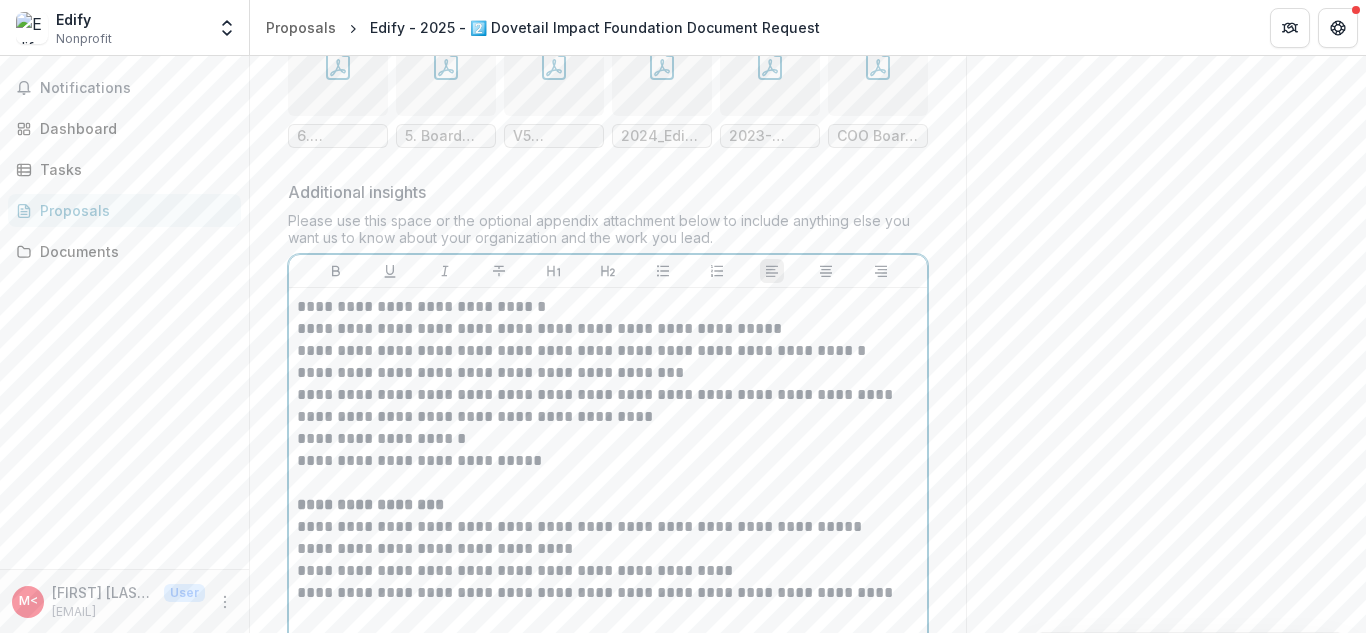 scroll, scrollTop: 13252, scrollLeft: 0, axis: vertical 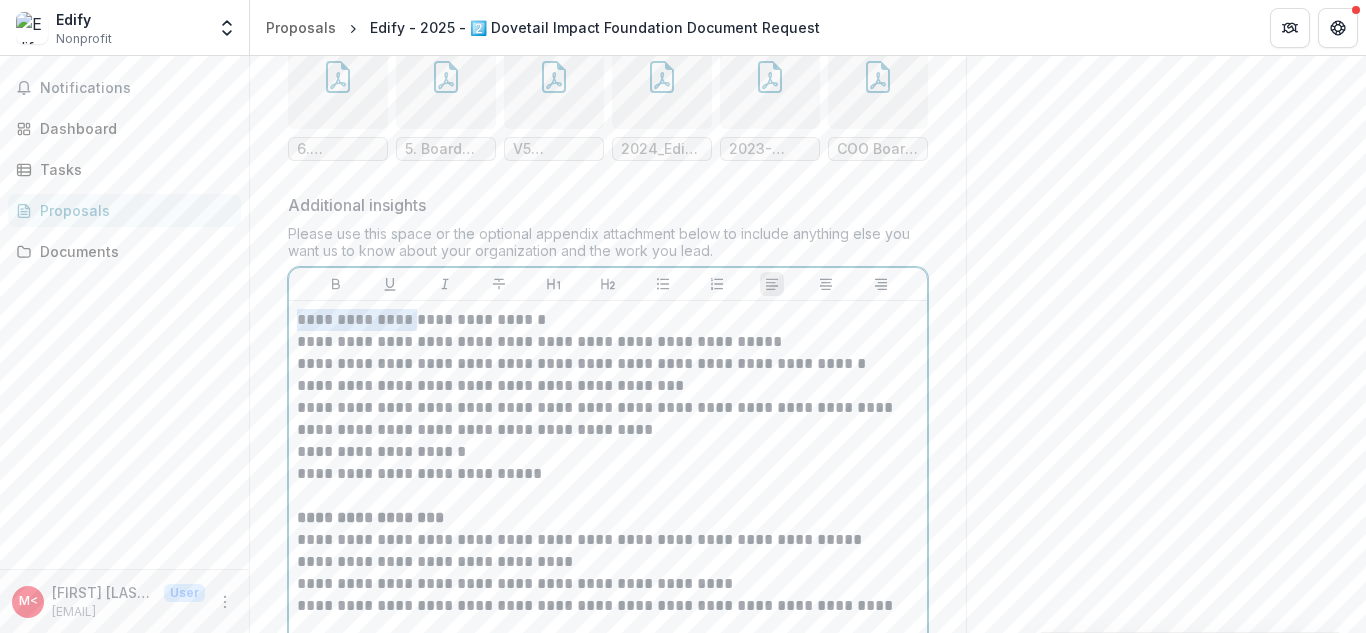 drag, startPoint x: 423, startPoint y: 341, endPoint x: 289, endPoint y: 331, distance: 134.37262 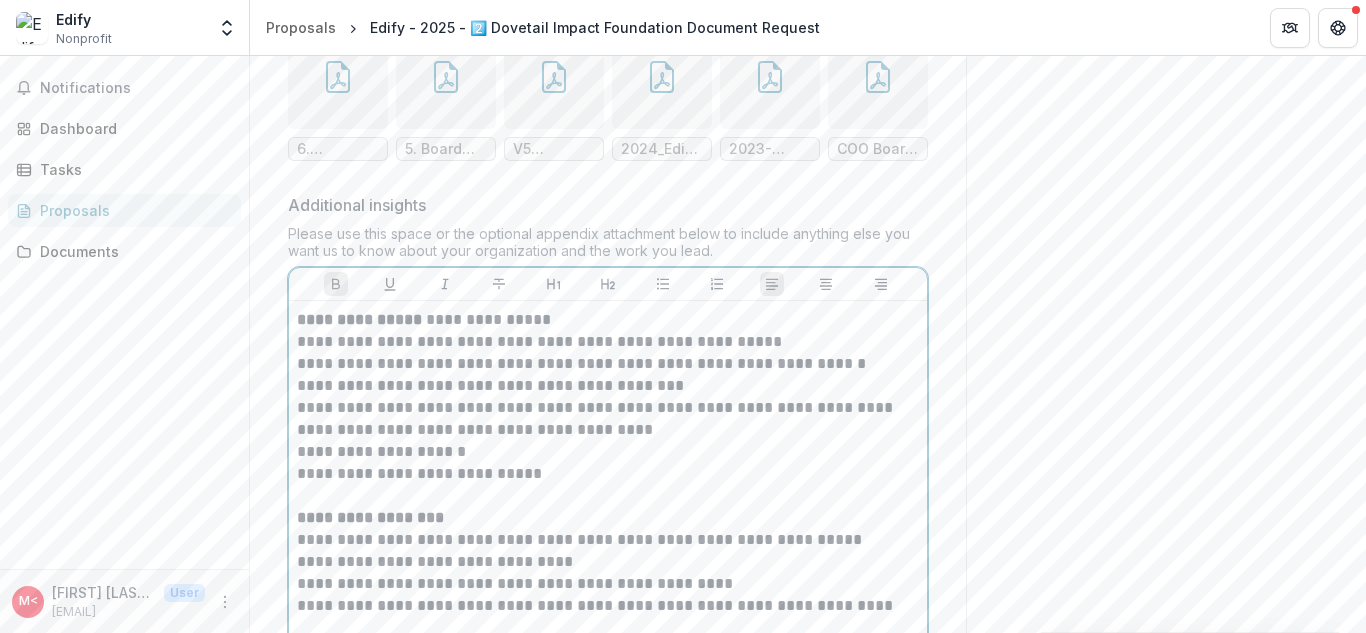 click on "**********" at bounding box center (608, 540) 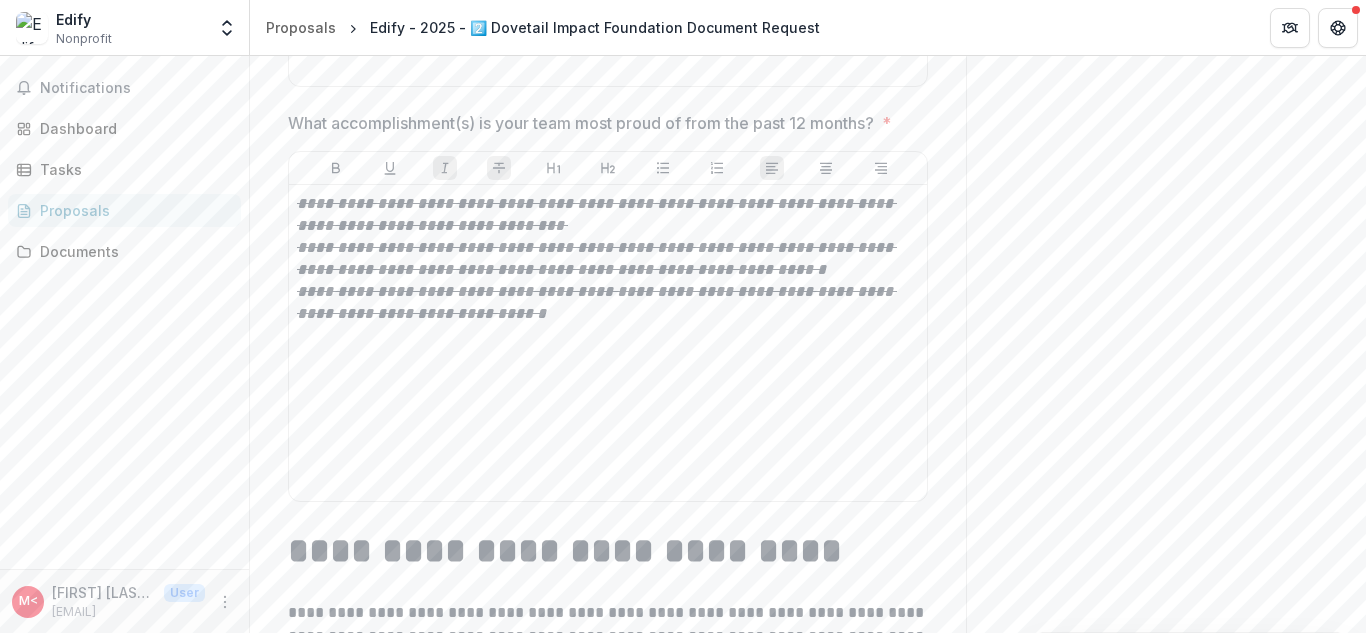 scroll, scrollTop: 6698, scrollLeft: 0, axis: vertical 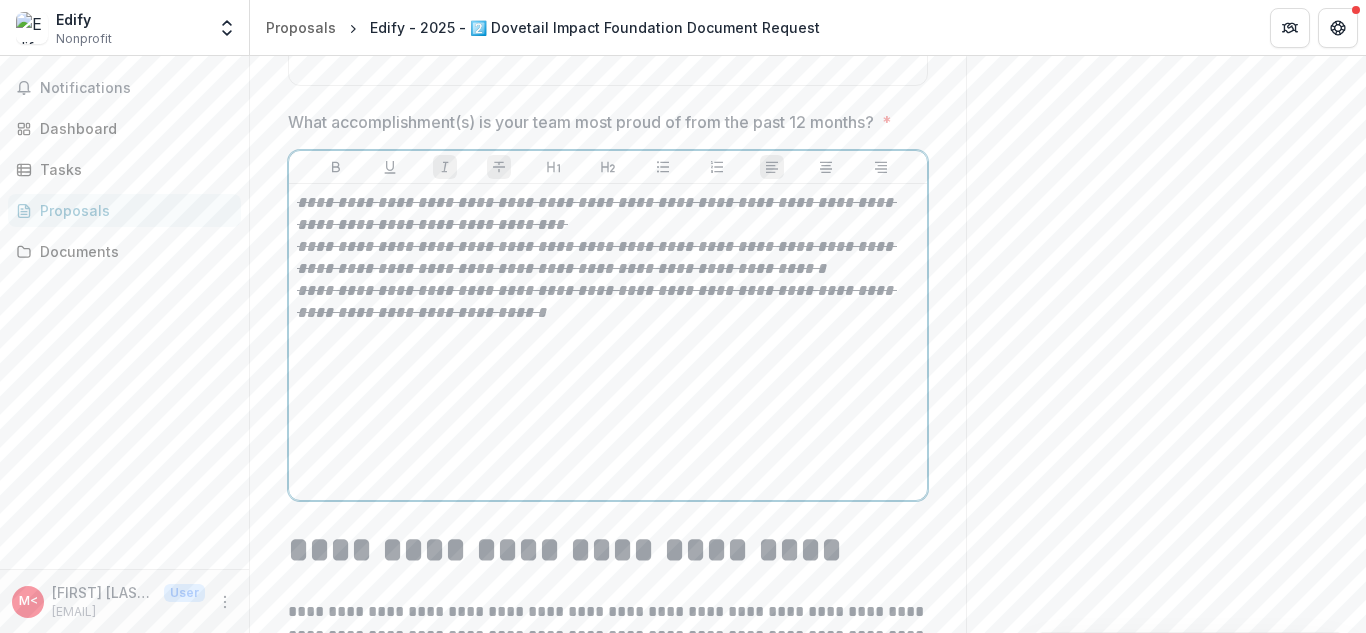 click on "**********" at bounding box center (608, 302) 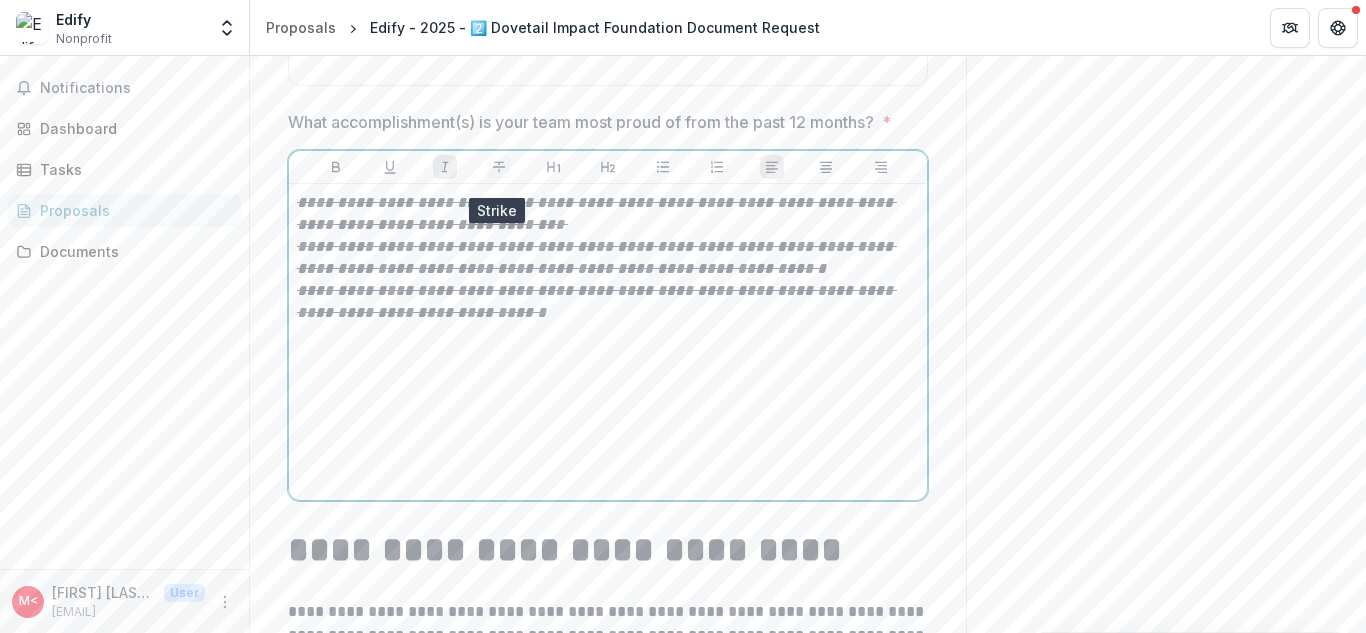 click 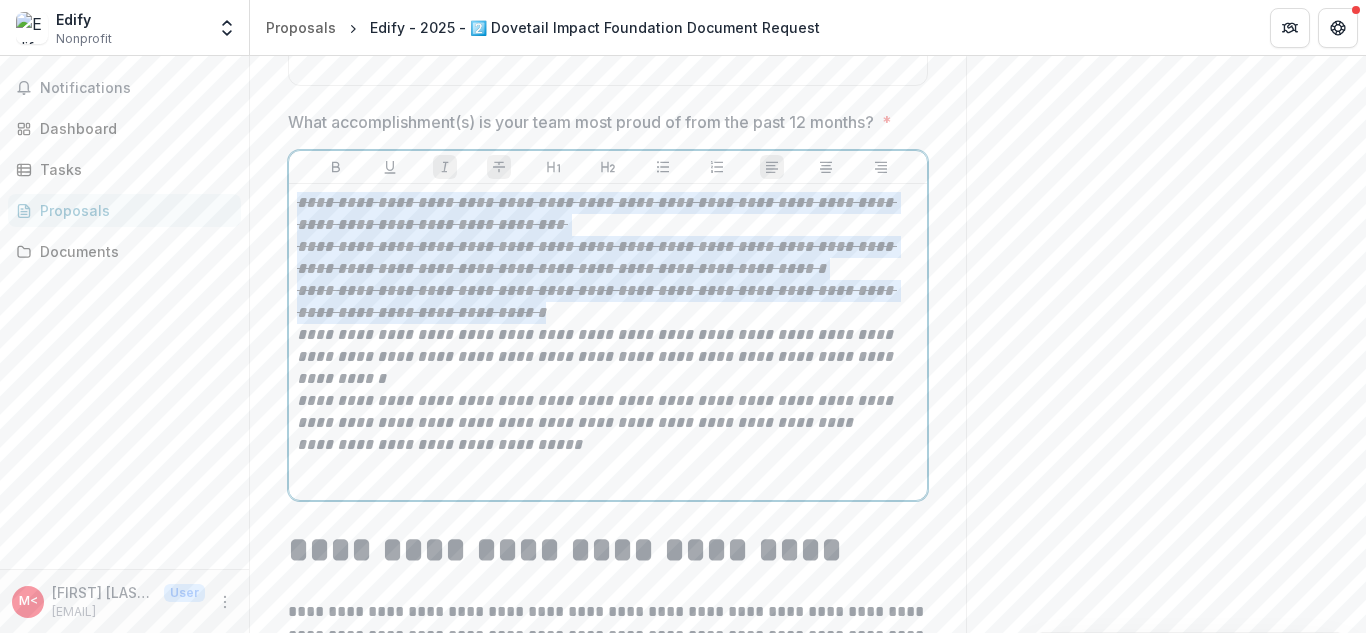 drag, startPoint x: 517, startPoint y: 326, endPoint x: 257, endPoint y: 210, distance: 284.70337 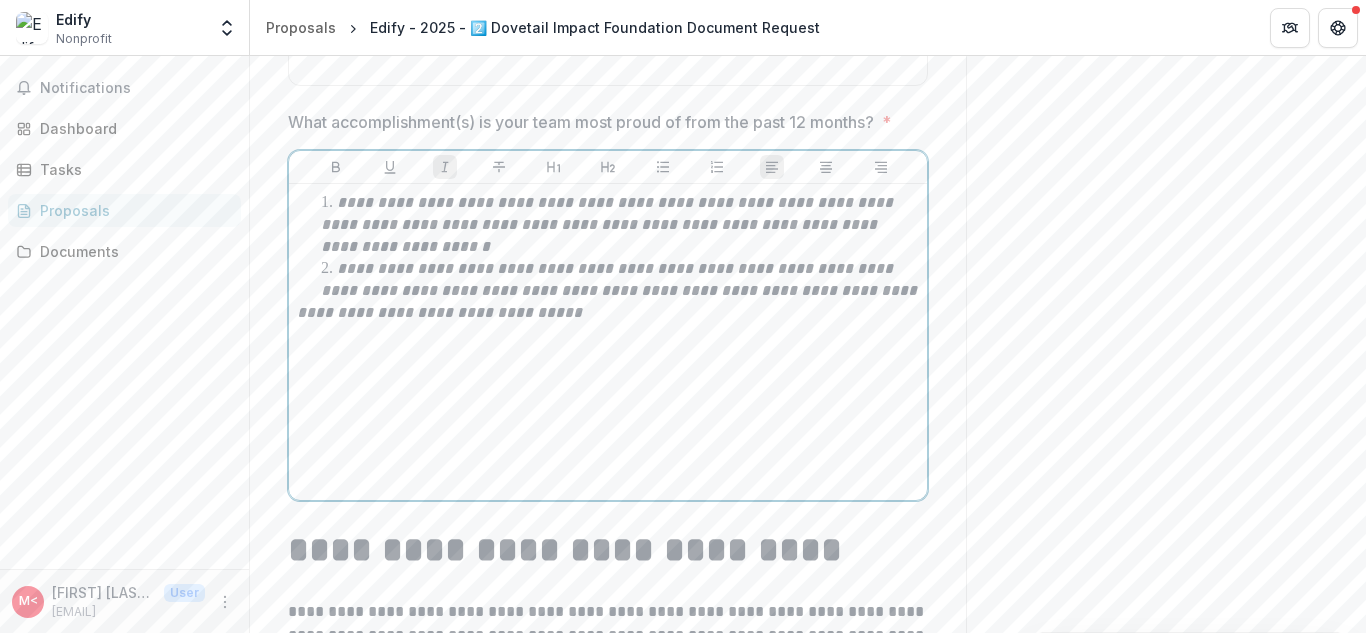 click on "**********" at bounding box center [441, 312] 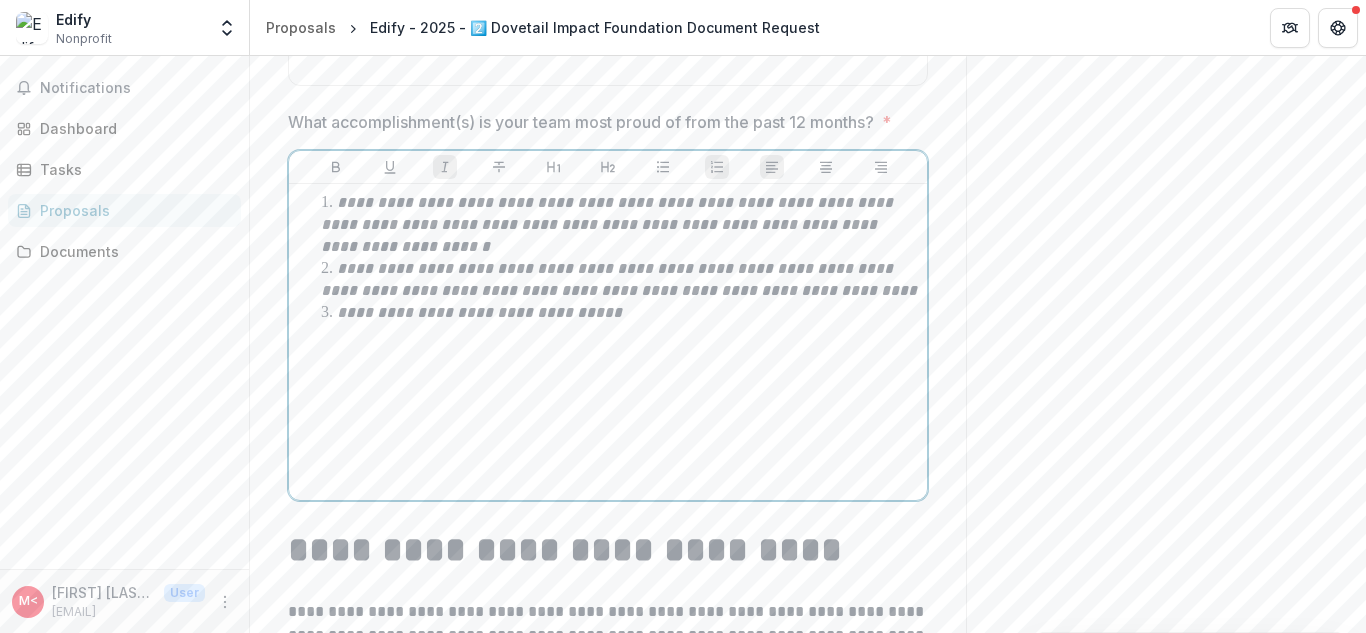 click on "**********" at bounding box center [620, 313] 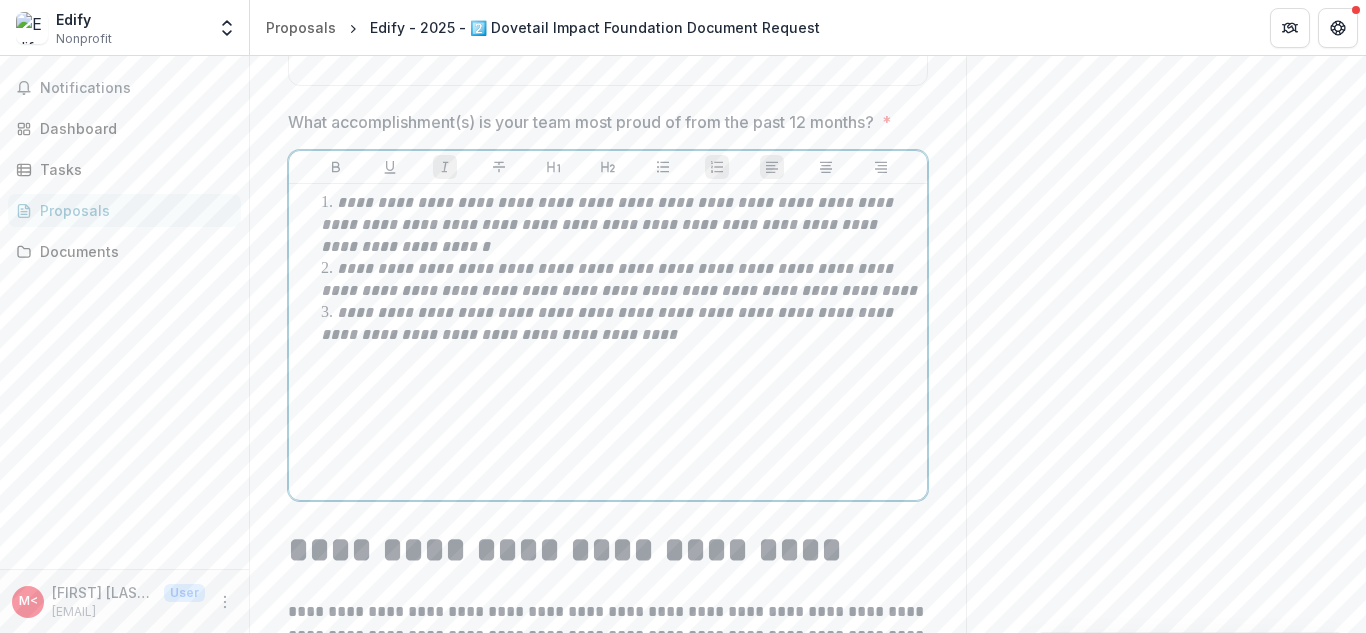 click on "**********" at bounding box center (609, 323) 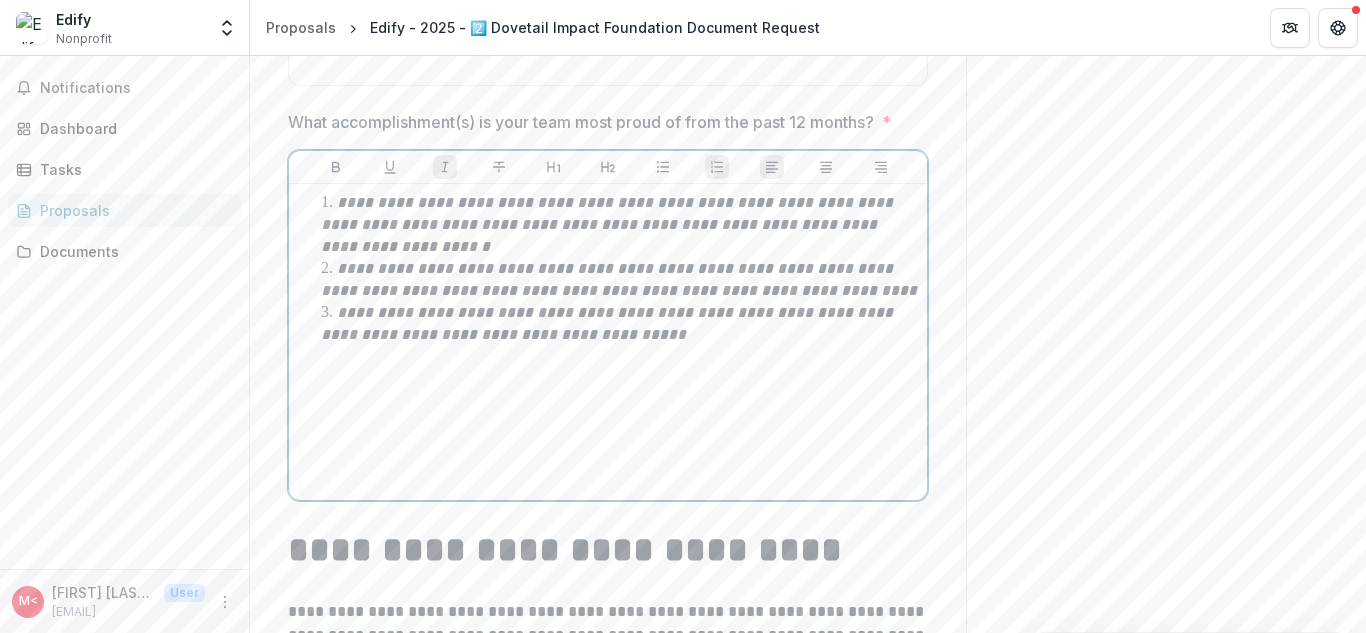 click on "**********" at bounding box center (620, 324) 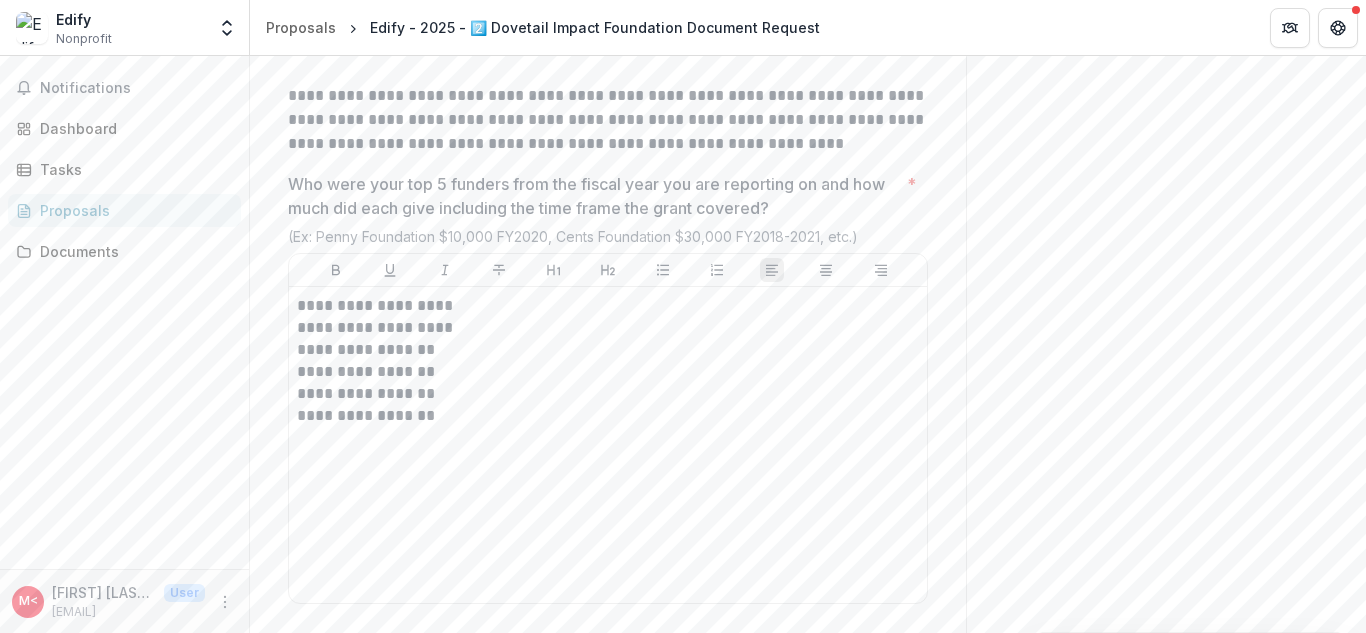 scroll, scrollTop: 7219, scrollLeft: 0, axis: vertical 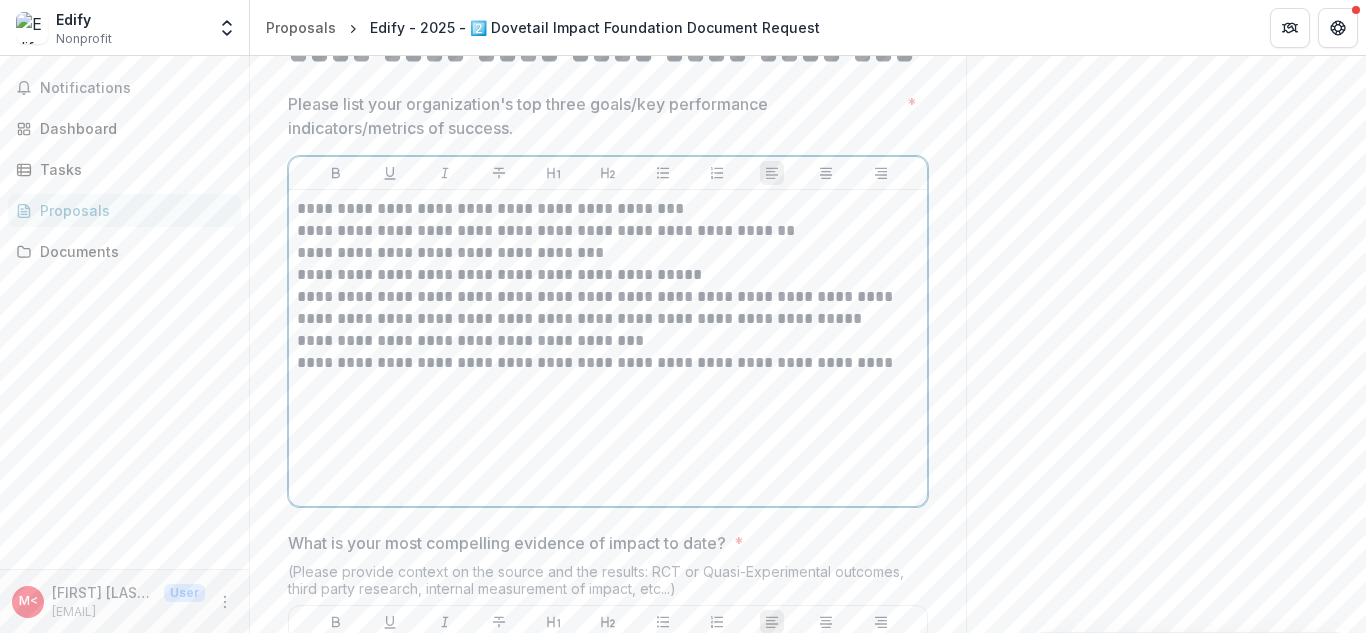 click on "**********" at bounding box center (608, 348) 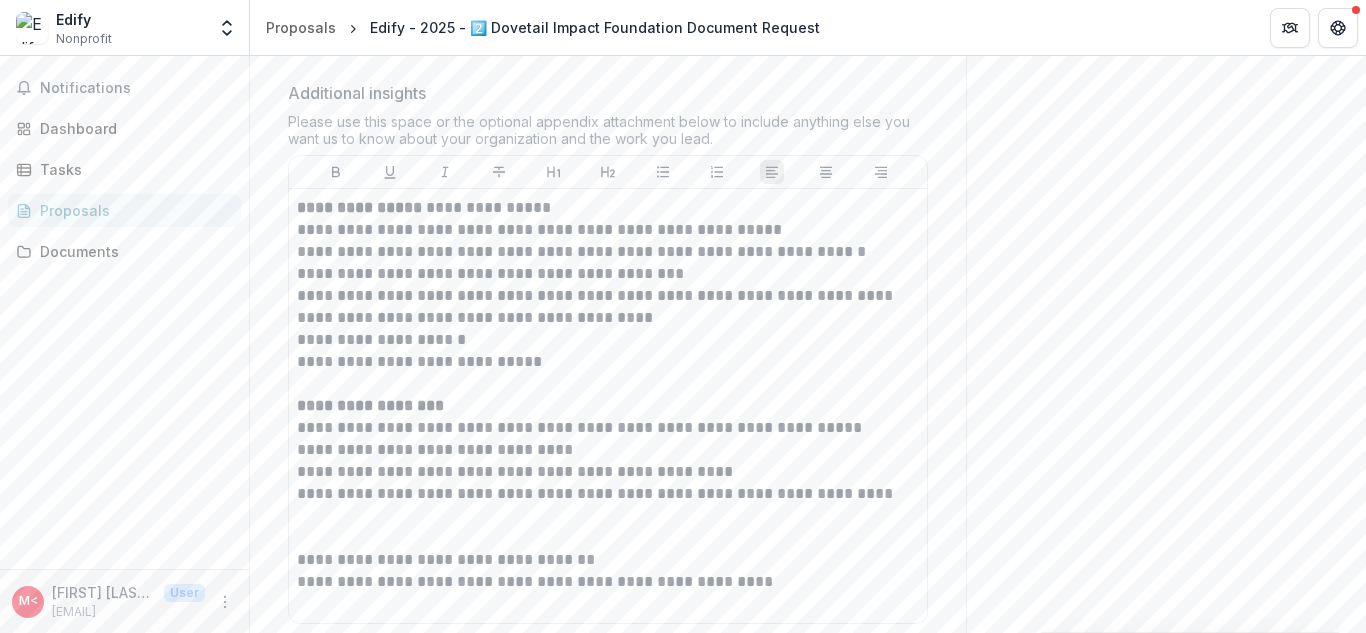 scroll, scrollTop: 13365, scrollLeft: 0, axis: vertical 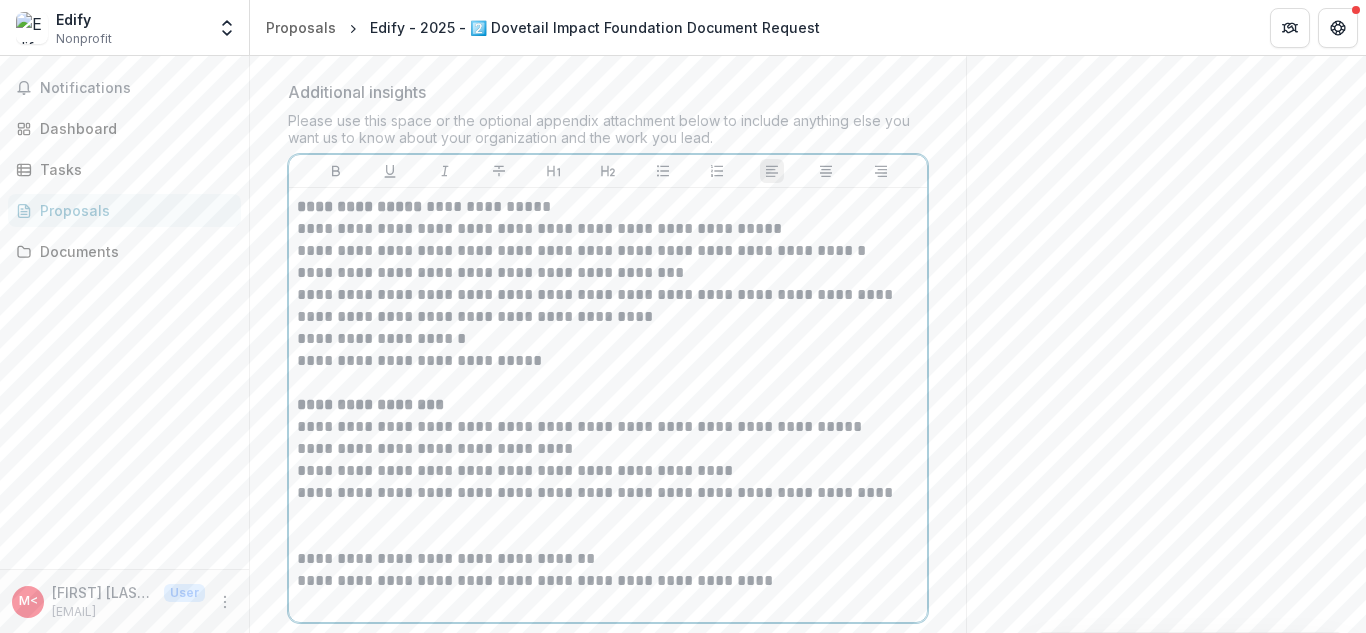 click on "**********" at bounding box center (608, 306) 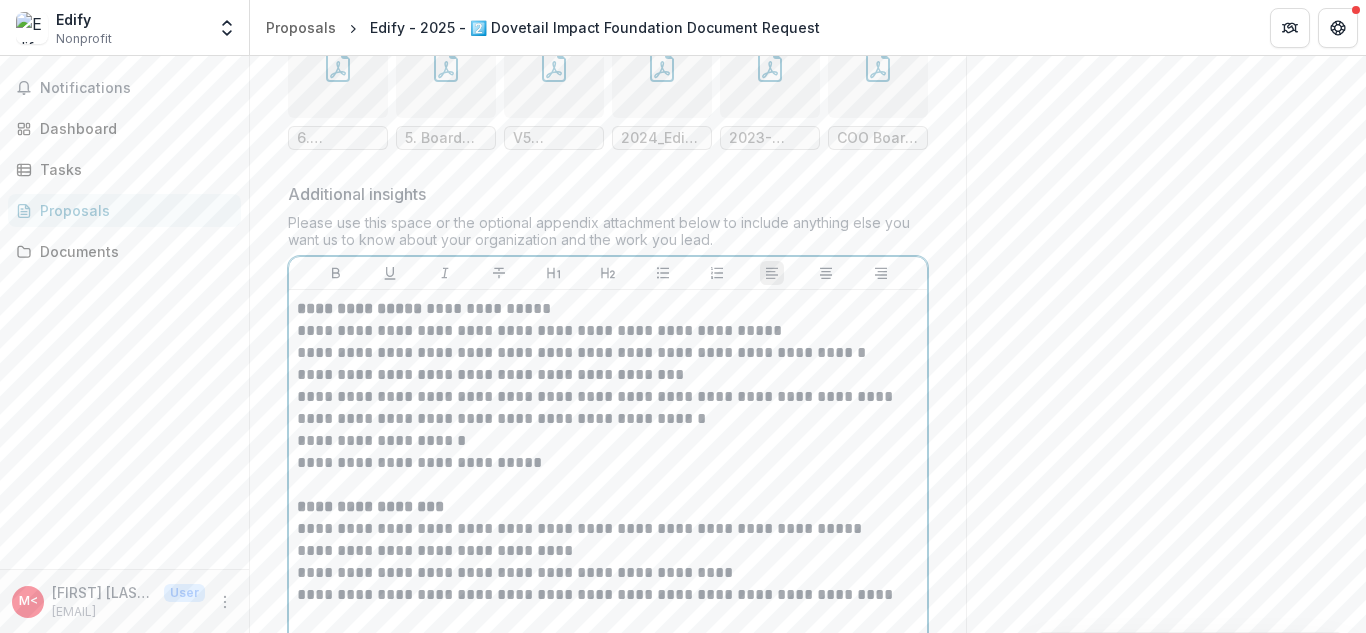 scroll, scrollTop: 13624, scrollLeft: 0, axis: vertical 